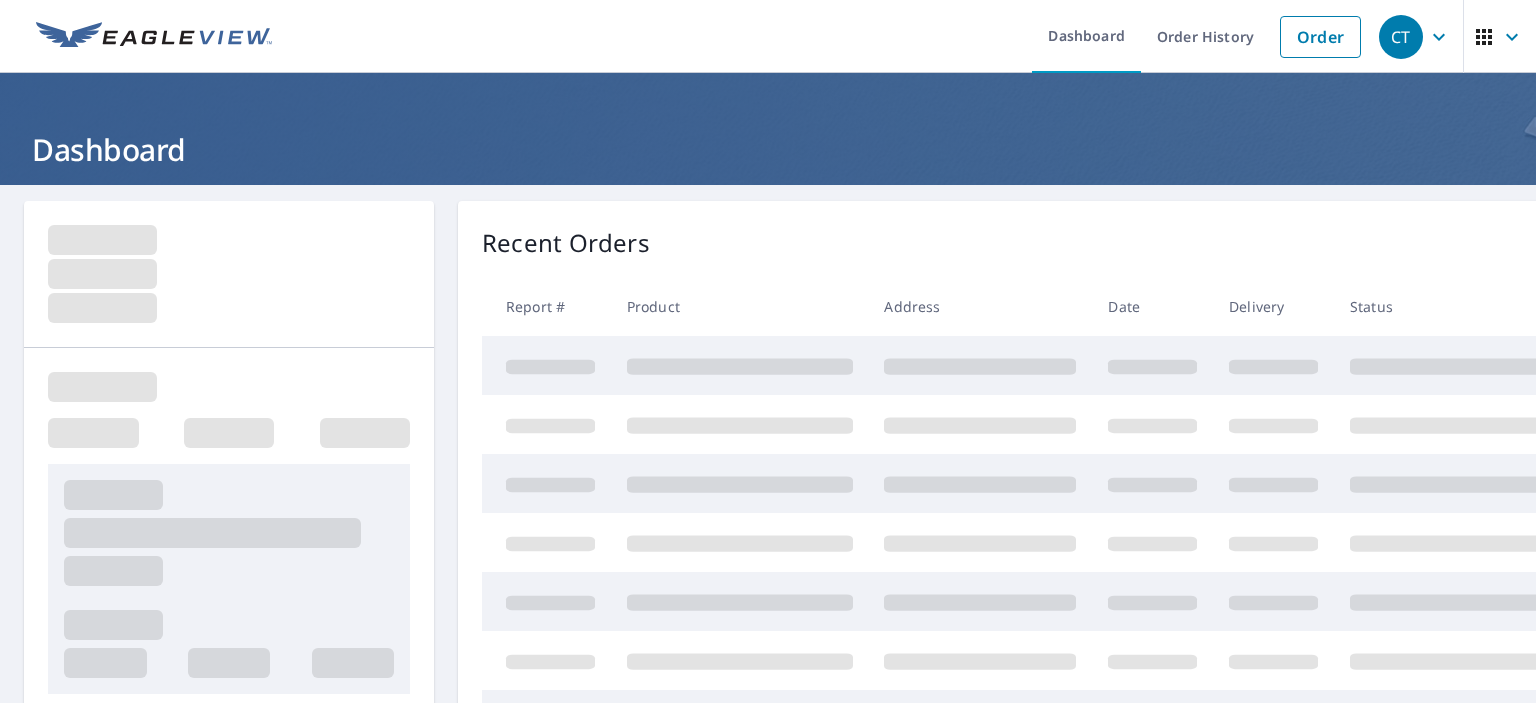 scroll, scrollTop: 0, scrollLeft: 0, axis: both 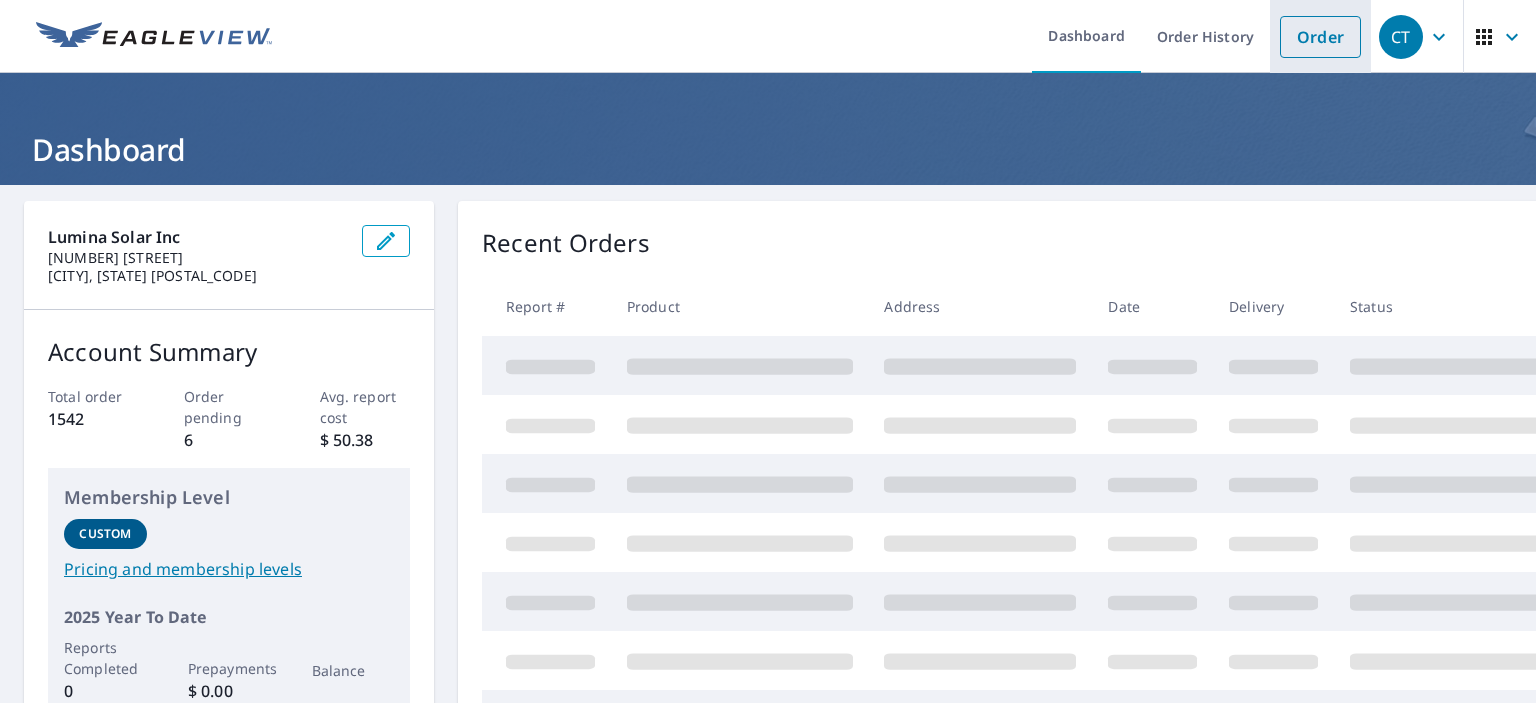 click on "Order" at bounding box center (1320, 37) 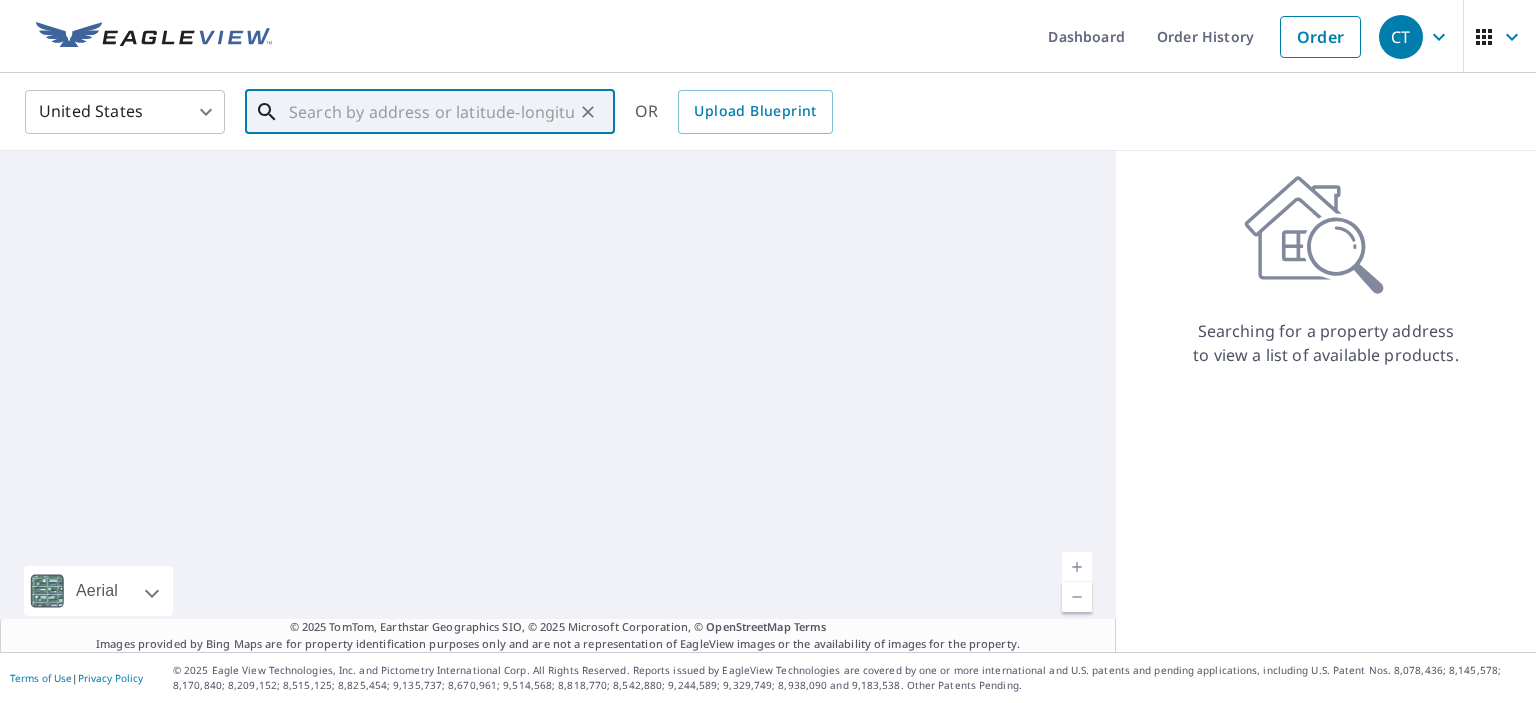 click at bounding box center (431, 112) 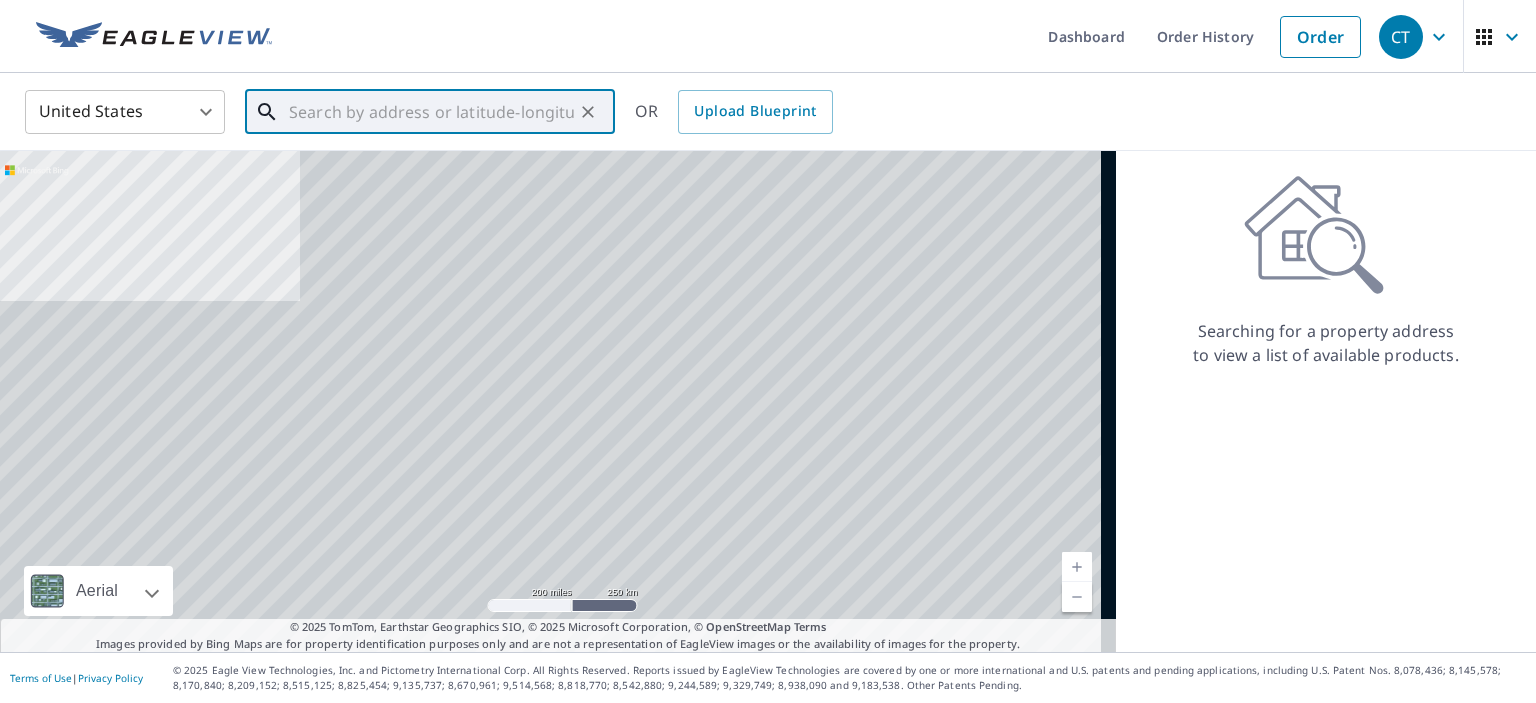 paste on "36 Mount Horeb Road, Warren, NJ, 07059" 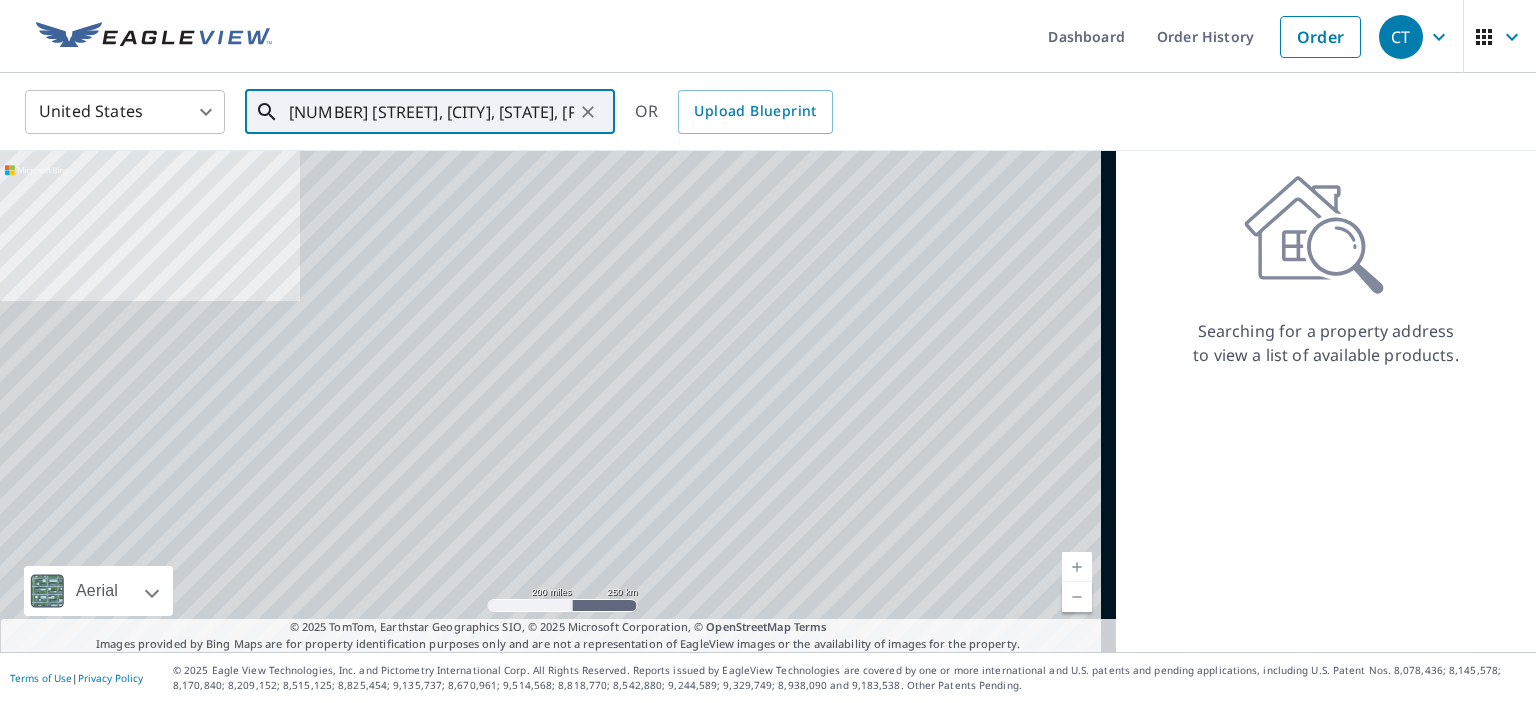 scroll, scrollTop: 0, scrollLeft: 29, axis: horizontal 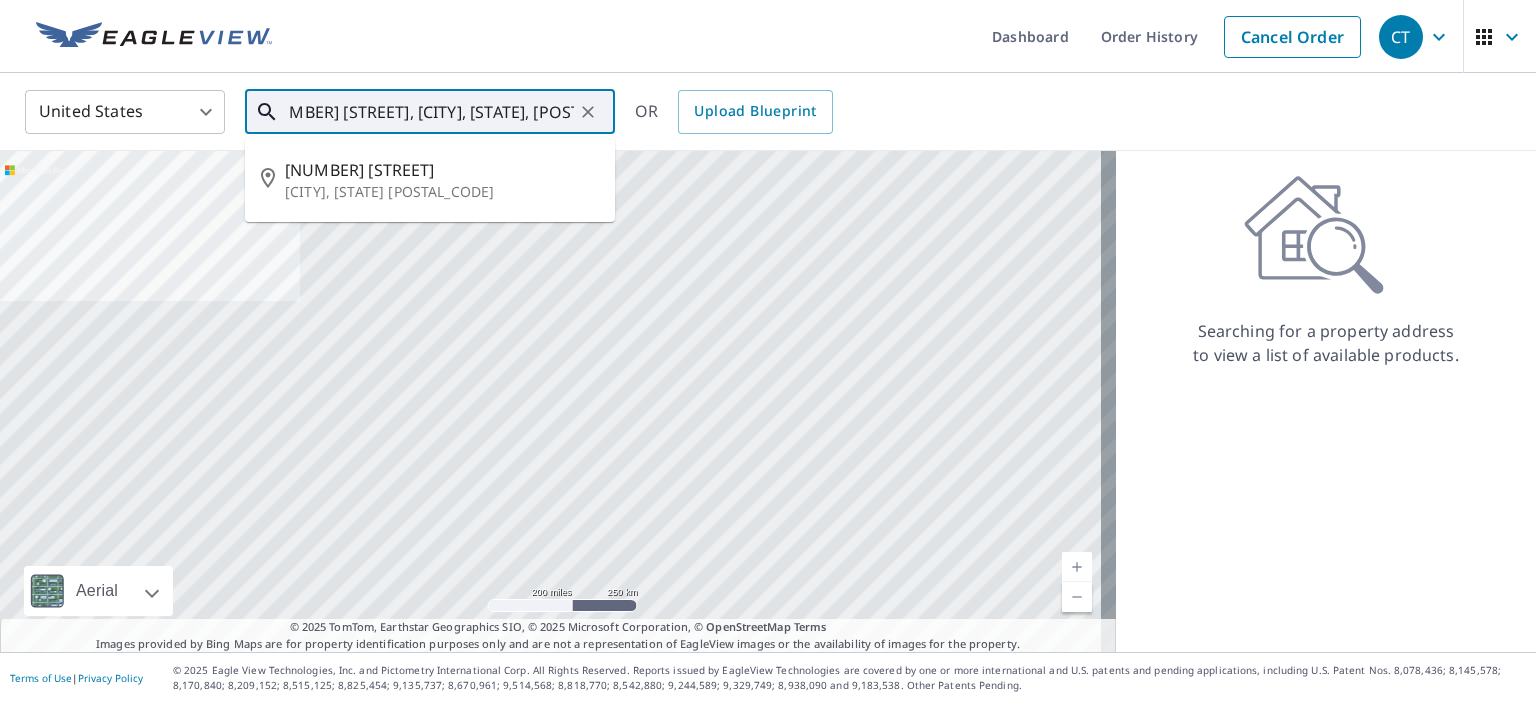 click on "36 Mount Horeb Rd Warren, NJ 07059" at bounding box center (430, 180) 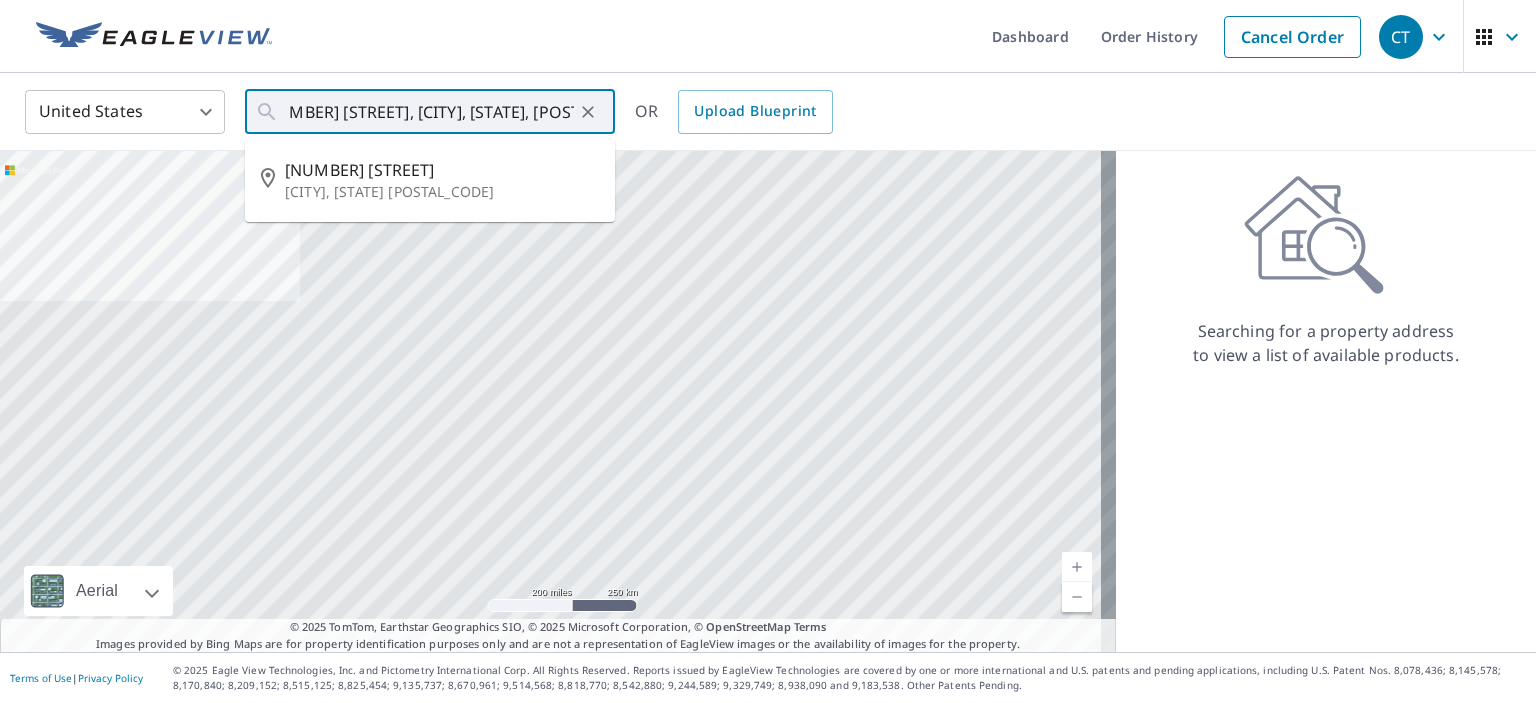 type on "36 Mount Horeb Rd Warren, NJ 07059" 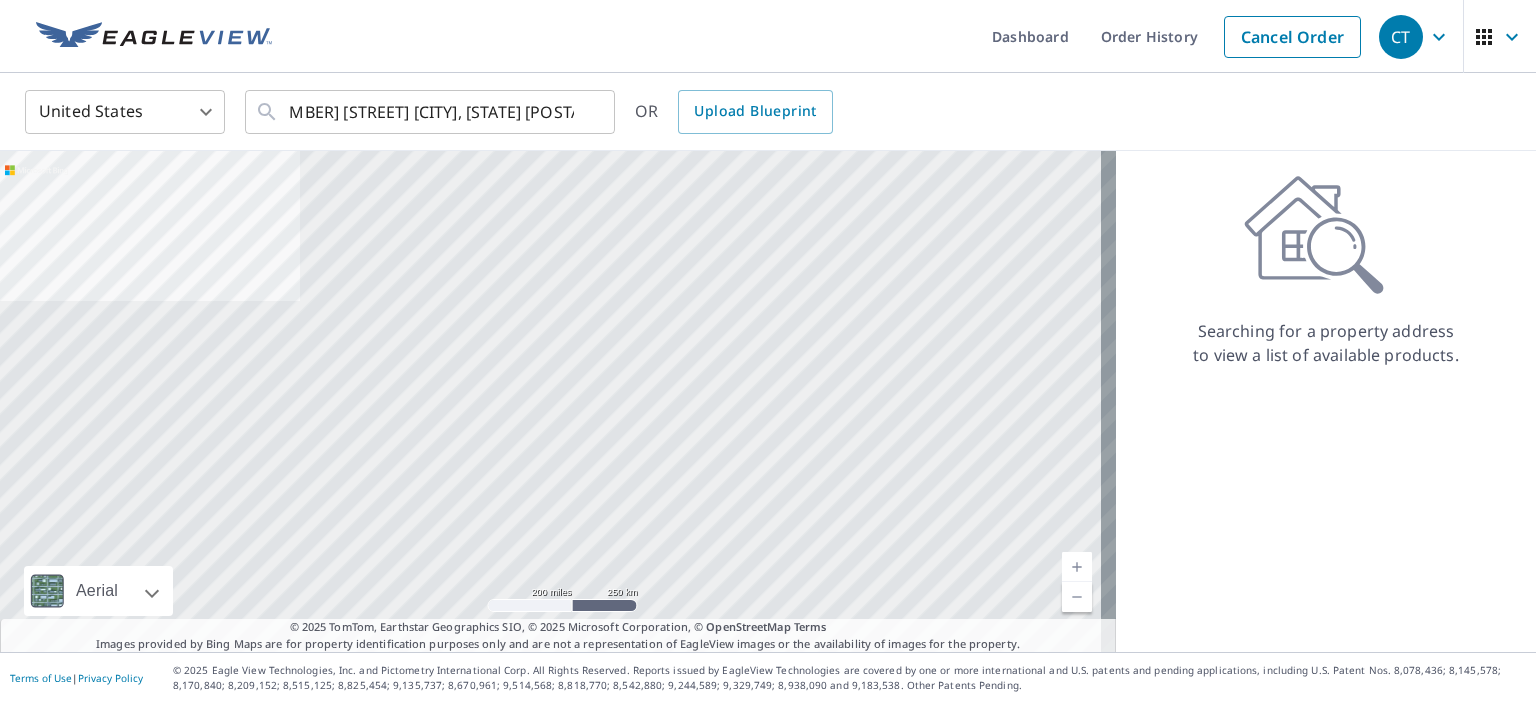scroll, scrollTop: 0, scrollLeft: 0, axis: both 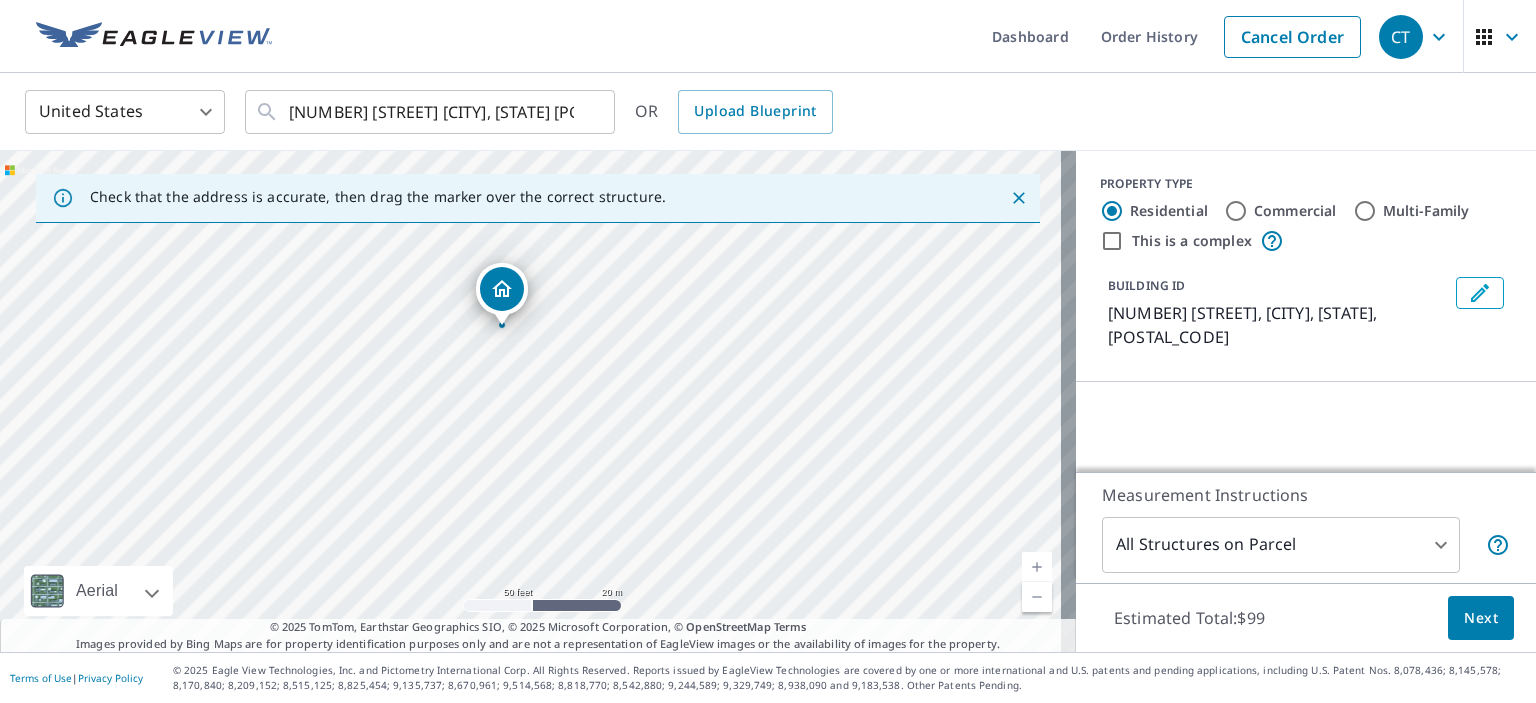 click on "36 Mount Horeb Rd Warren, NJ 07059" at bounding box center [538, 401] 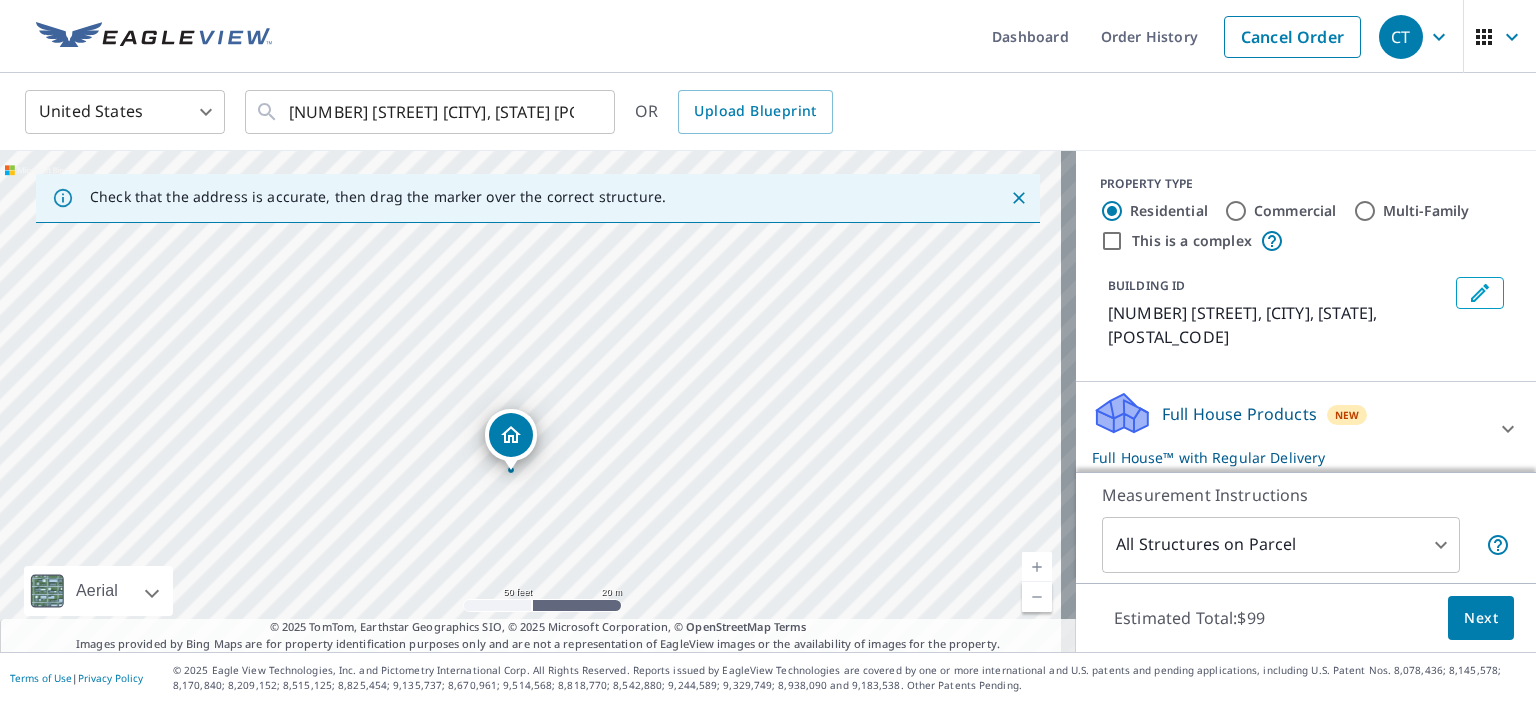 drag, startPoint x: 532, startPoint y: 352, endPoint x: 504, endPoint y: 427, distance: 80.05623 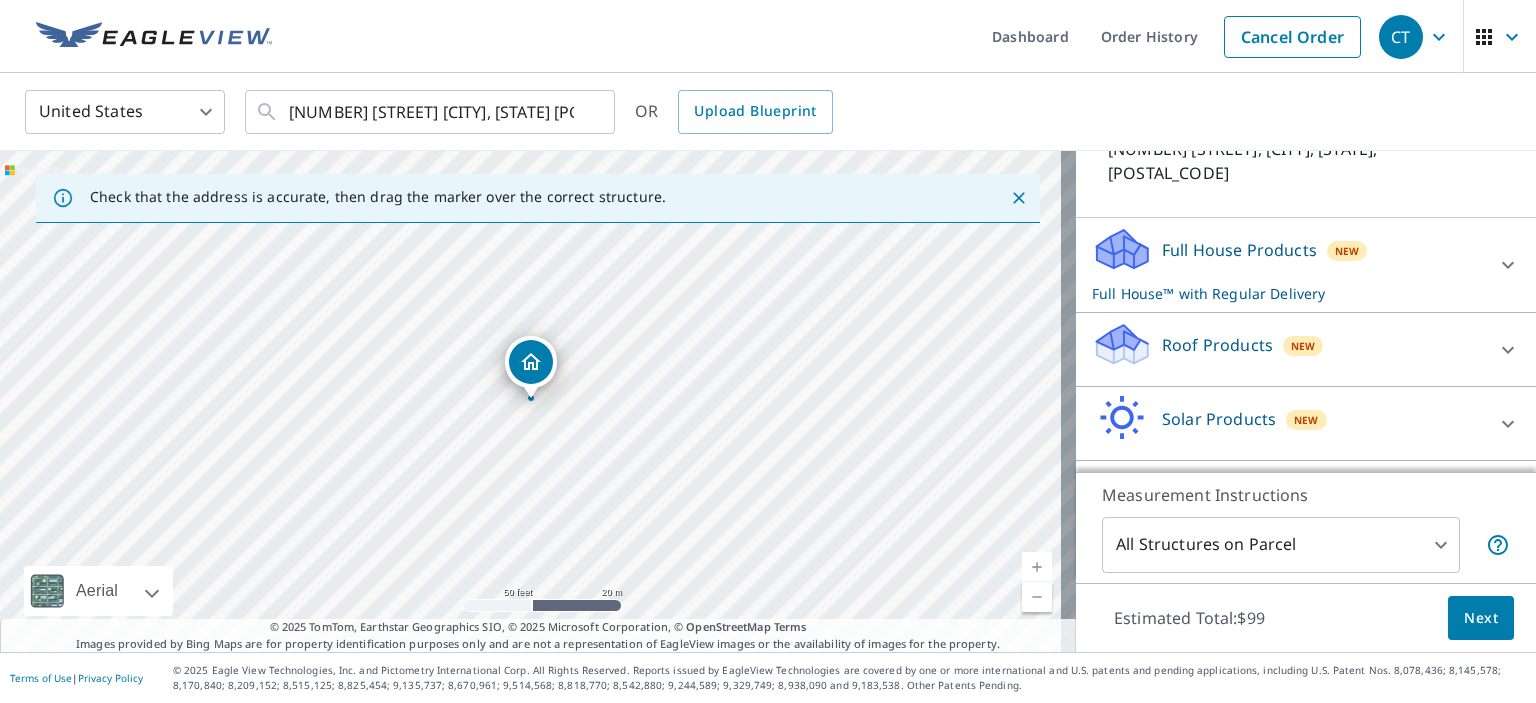 scroll, scrollTop: 200, scrollLeft: 0, axis: vertical 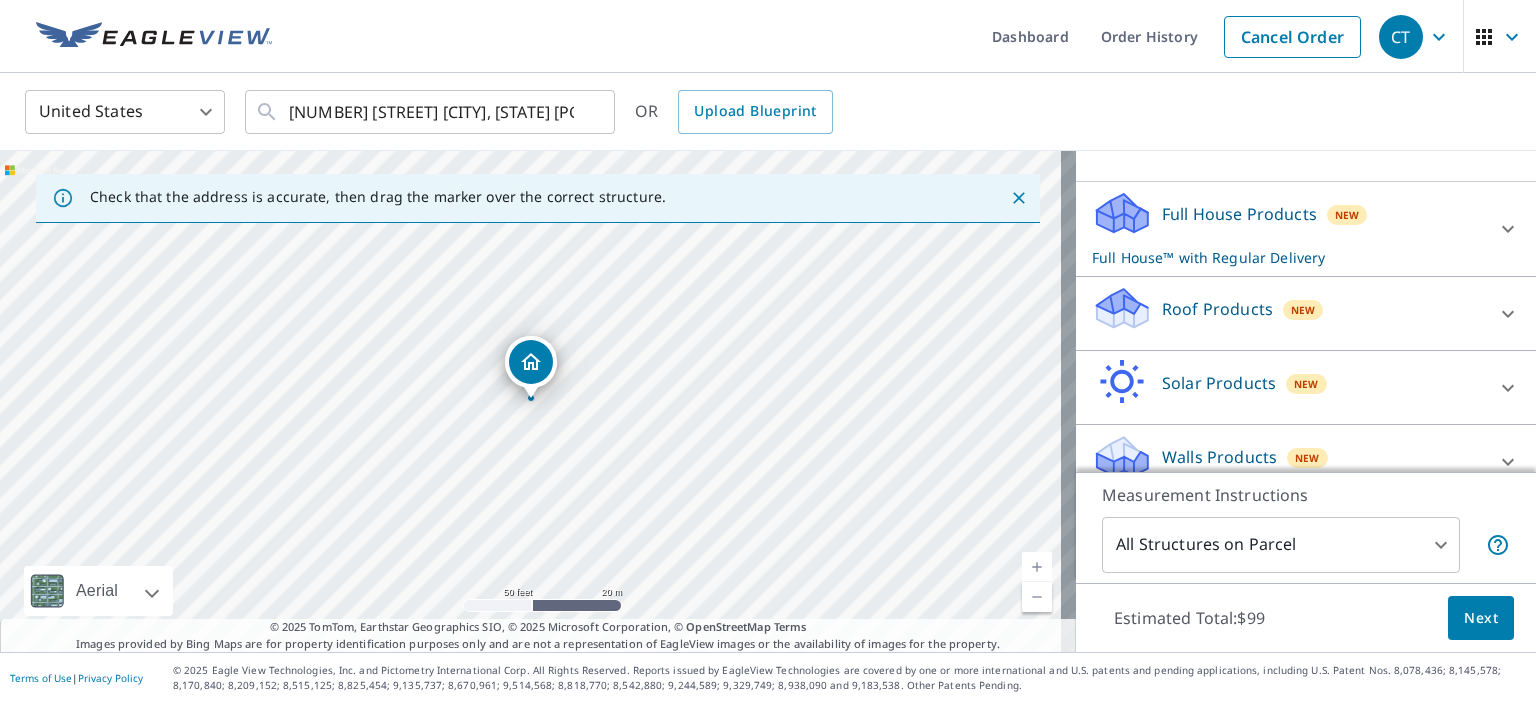 click on "Solar Products" at bounding box center [1219, 383] 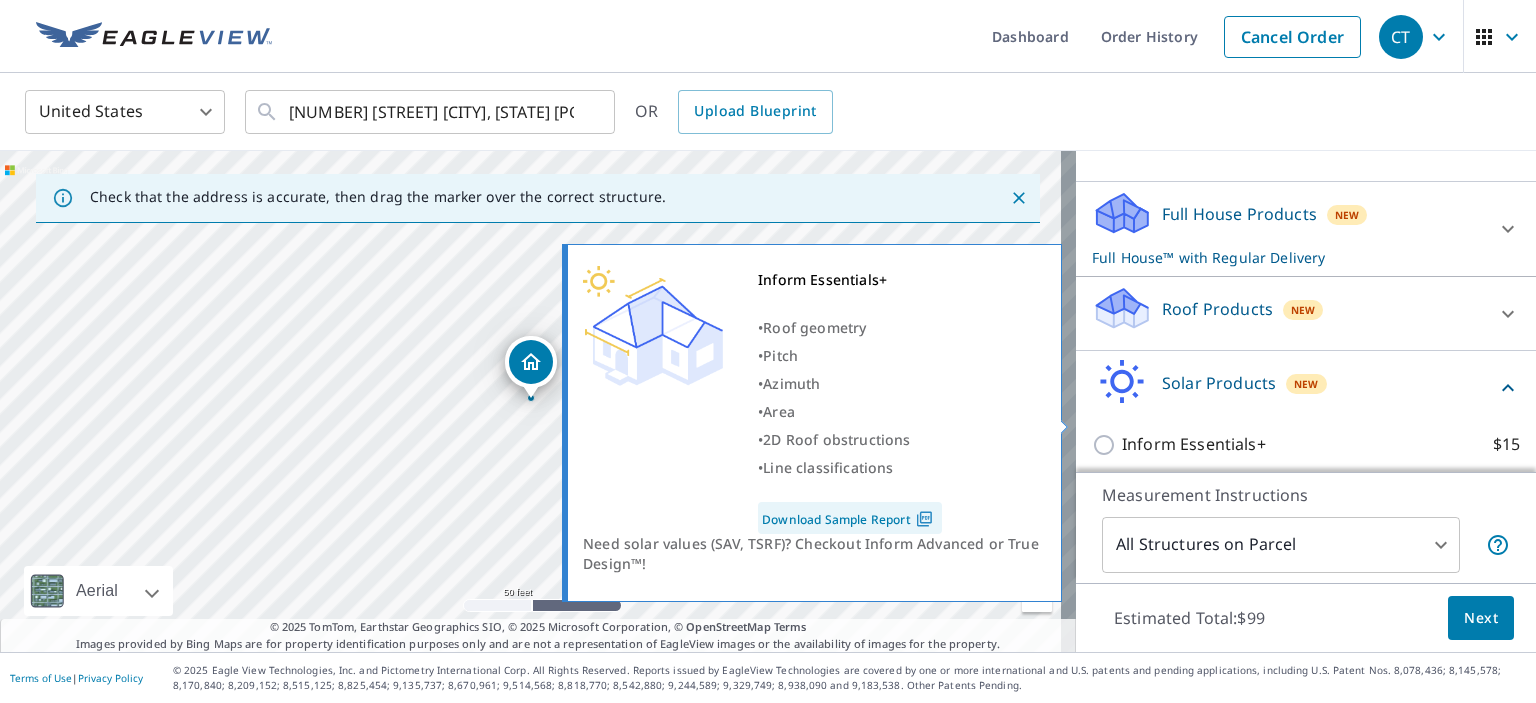 click on "Inform Essentials+" at bounding box center [1194, 444] 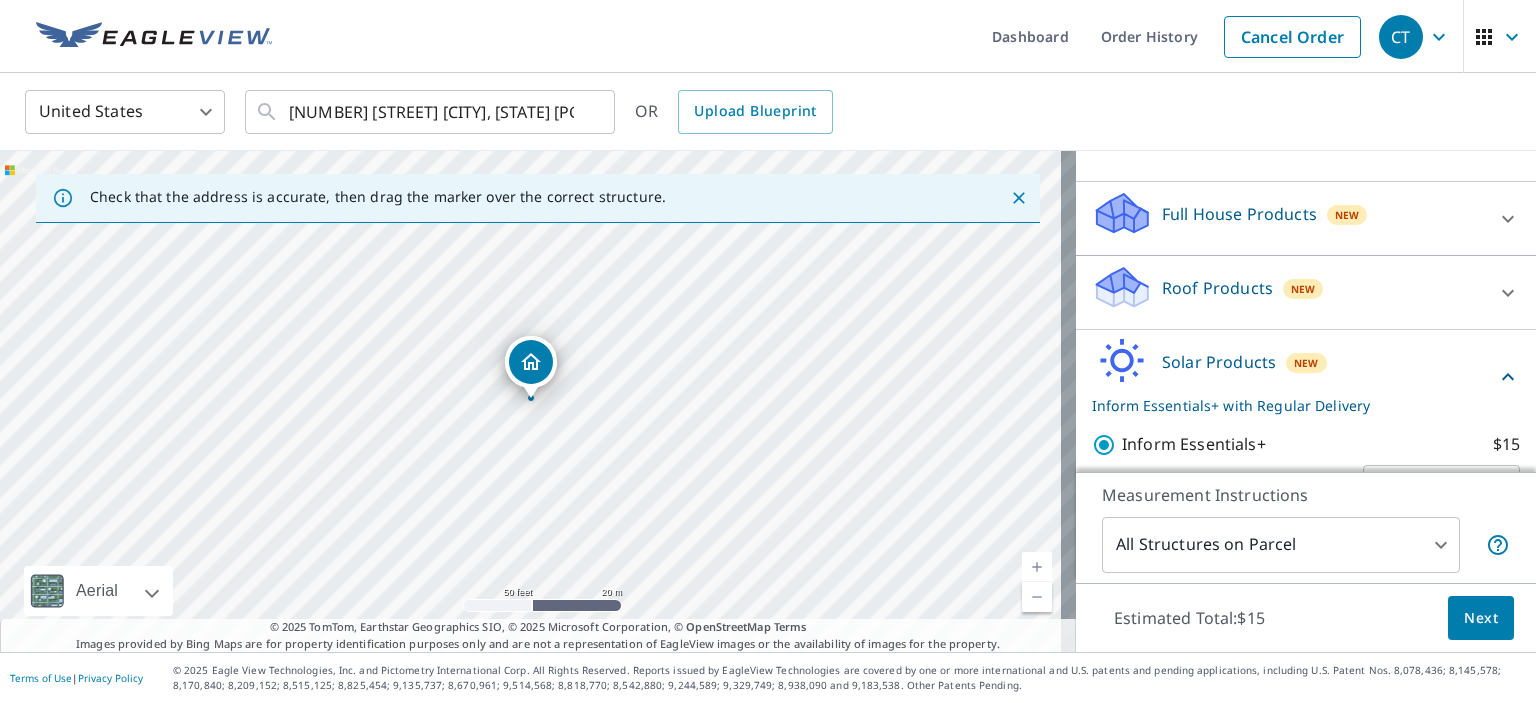 click on "Next" at bounding box center [1481, 618] 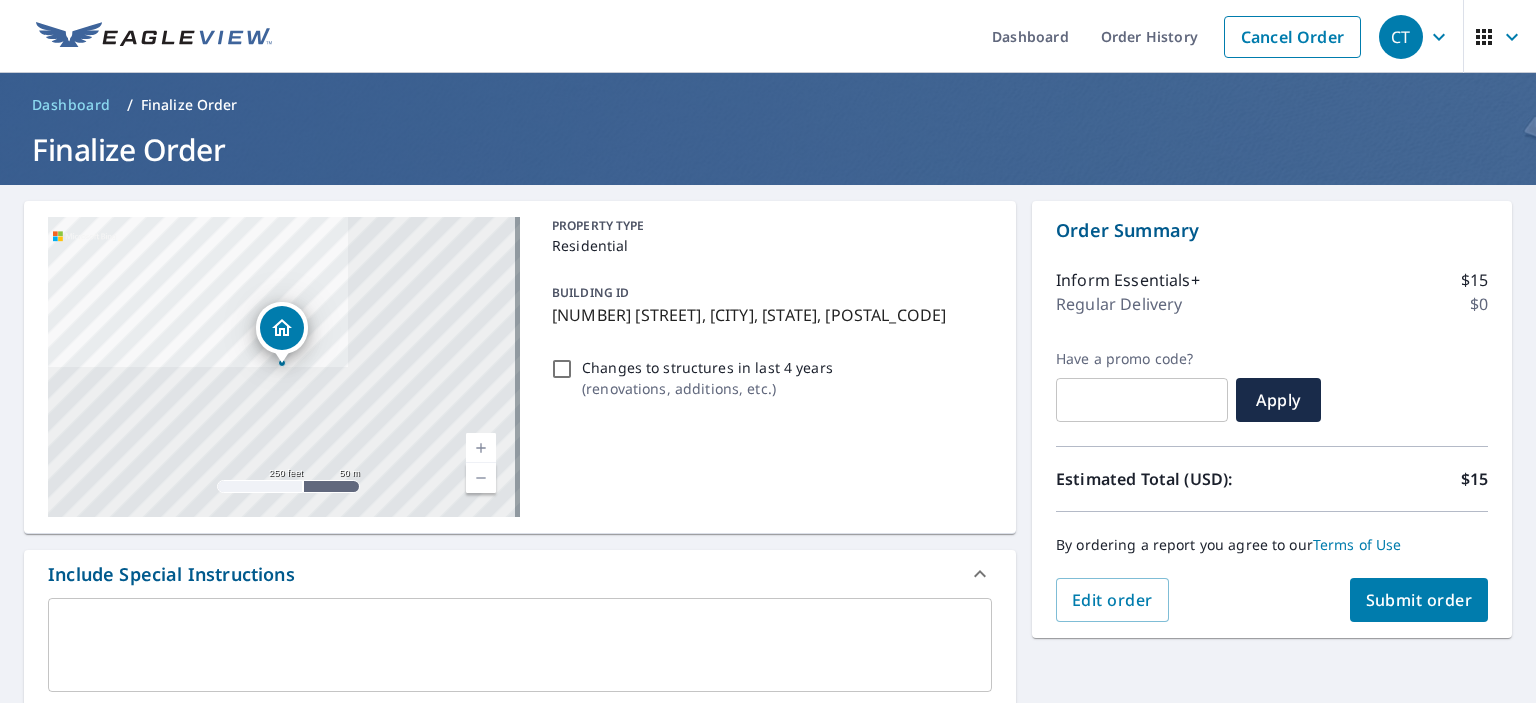 click on "Submit order" at bounding box center (1419, 600) 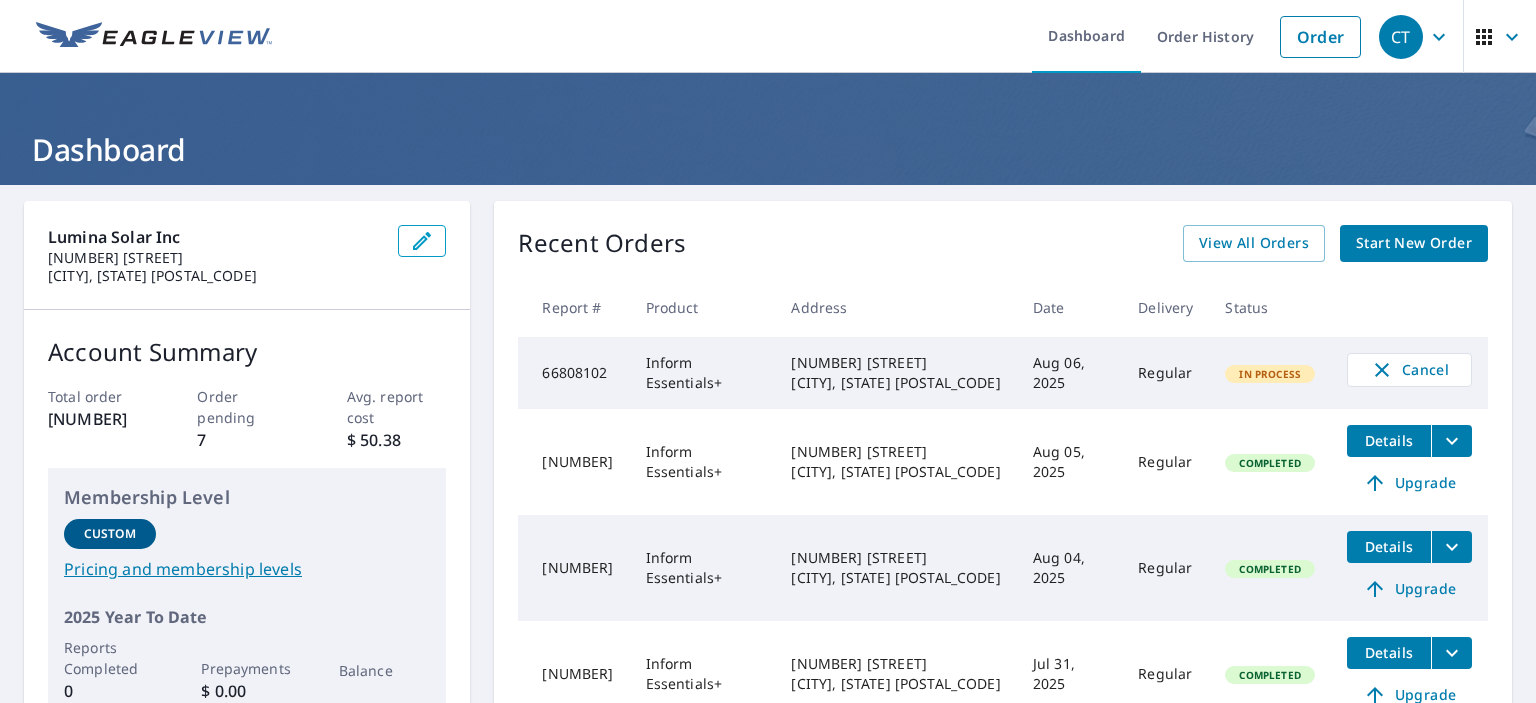 scroll, scrollTop: 0, scrollLeft: 0, axis: both 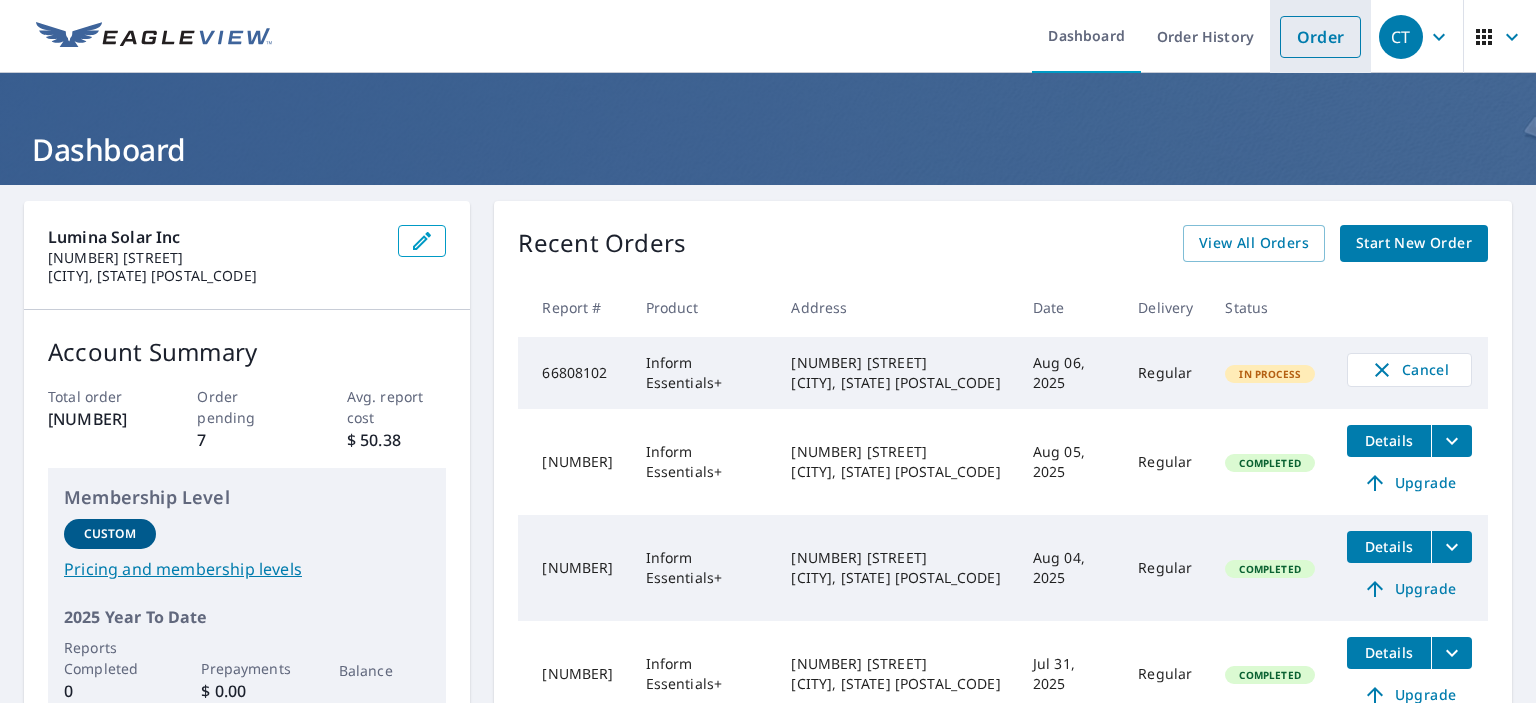 click on "Order" at bounding box center [1320, 37] 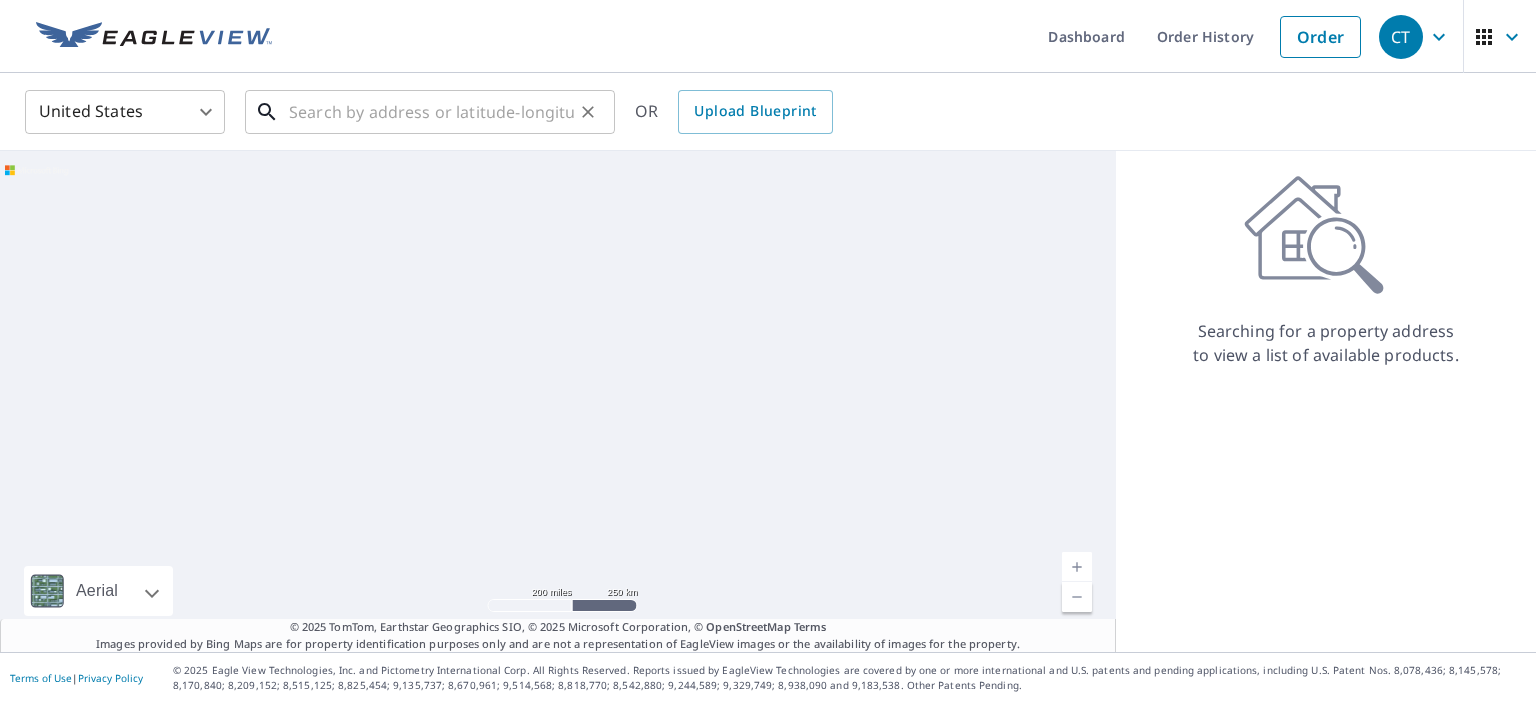 click at bounding box center [431, 112] 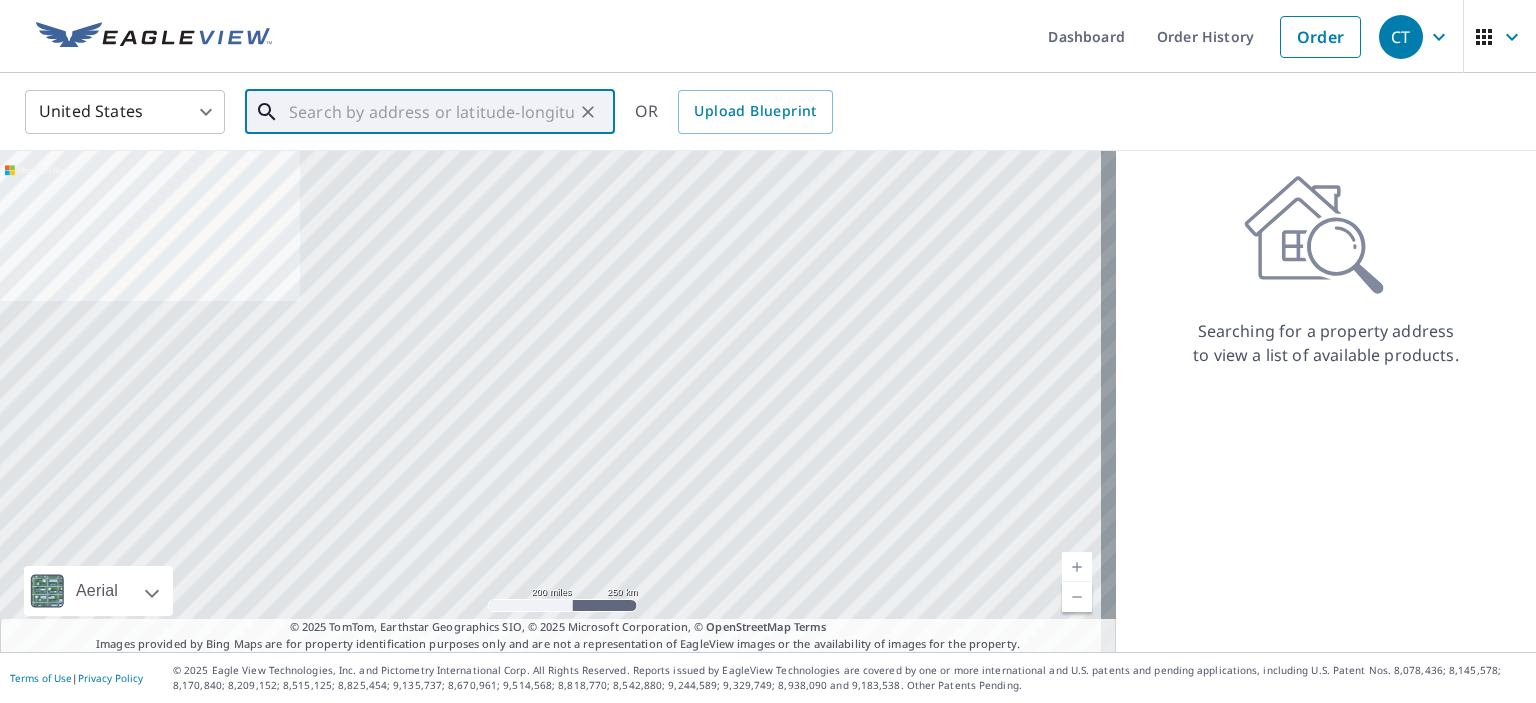 paste on "[NUMBER] [STREET], [CITY], [STATE], [POSTAL_CODE]" 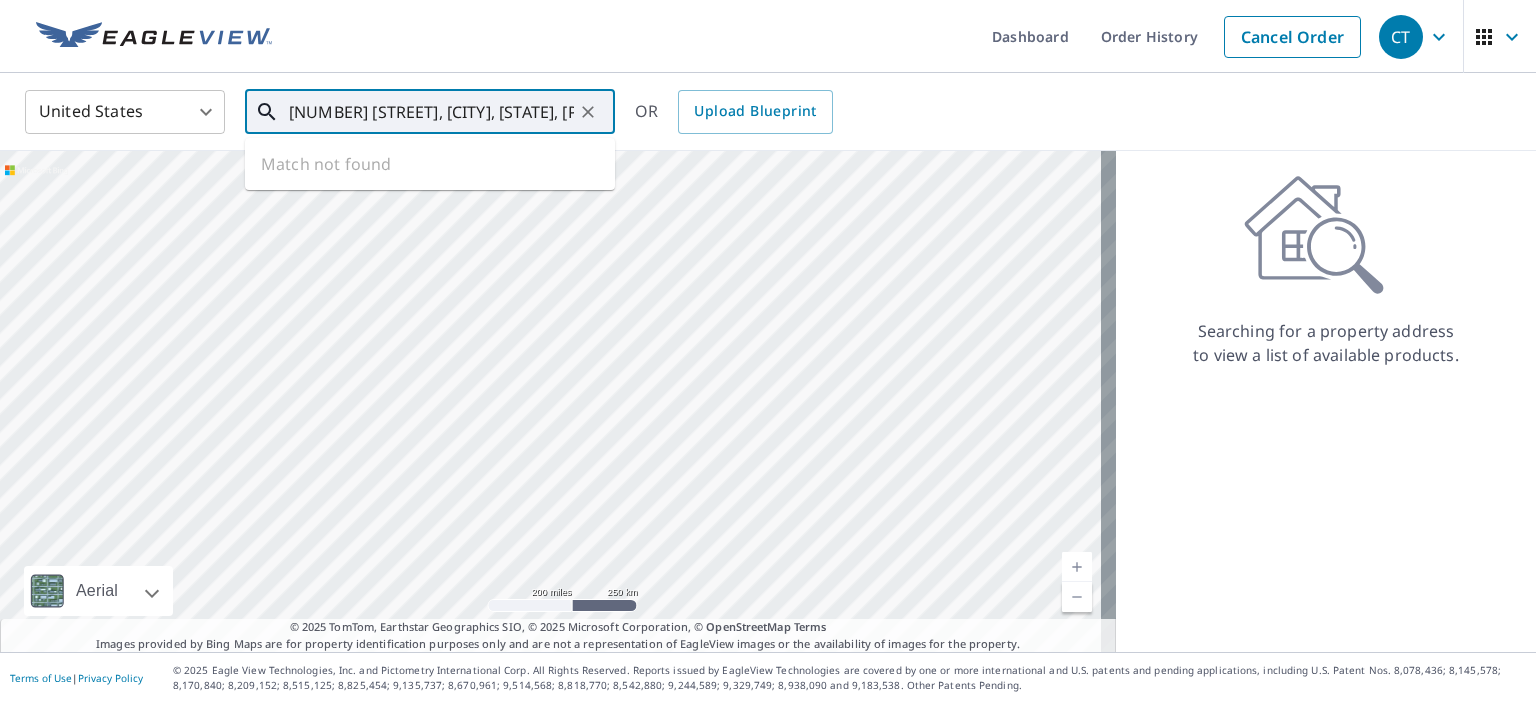 scroll, scrollTop: 0, scrollLeft: 96, axis: horizontal 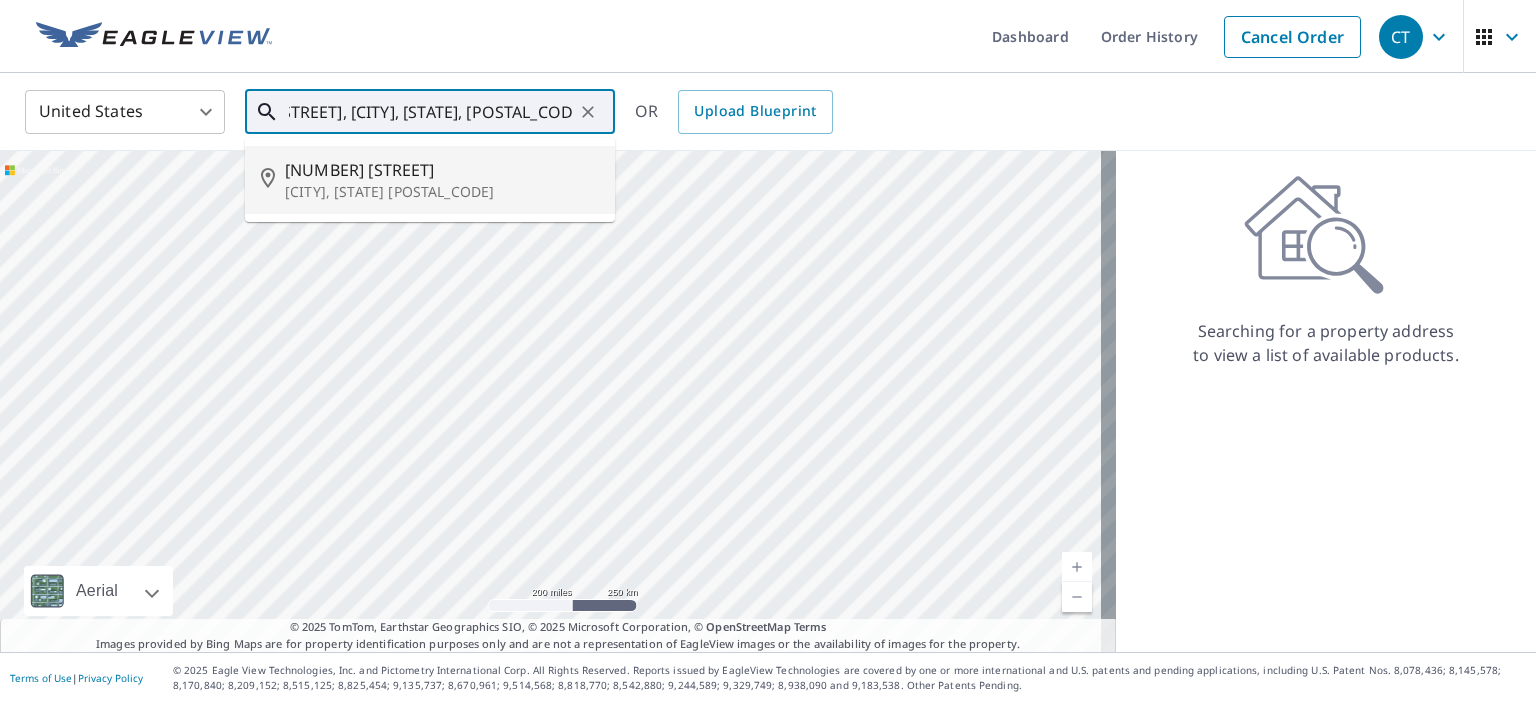 click on "[NUMBER] [STREET]" at bounding box center (442, 170) 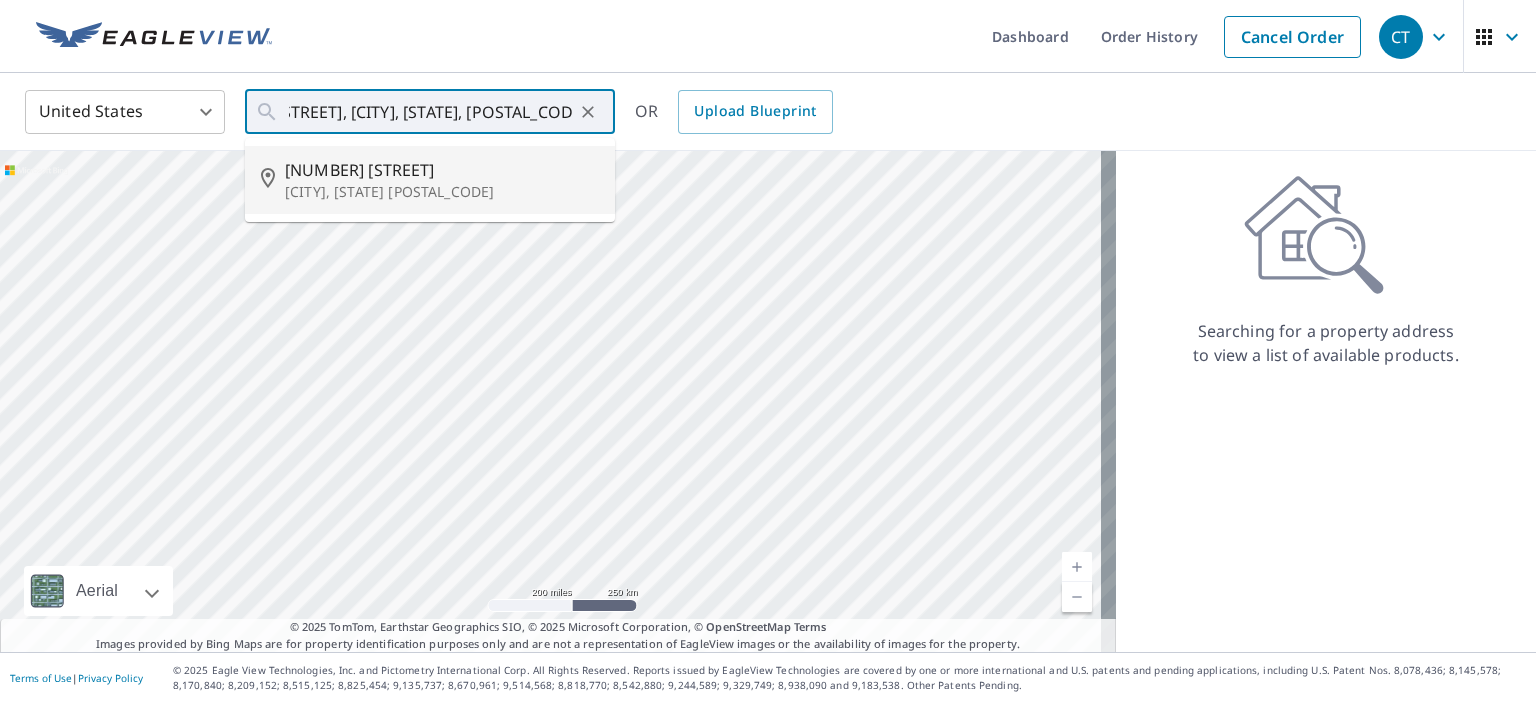 type on "[NUMBER] [STREET] [CITY], [STATE] [POSTAL_CODE]" 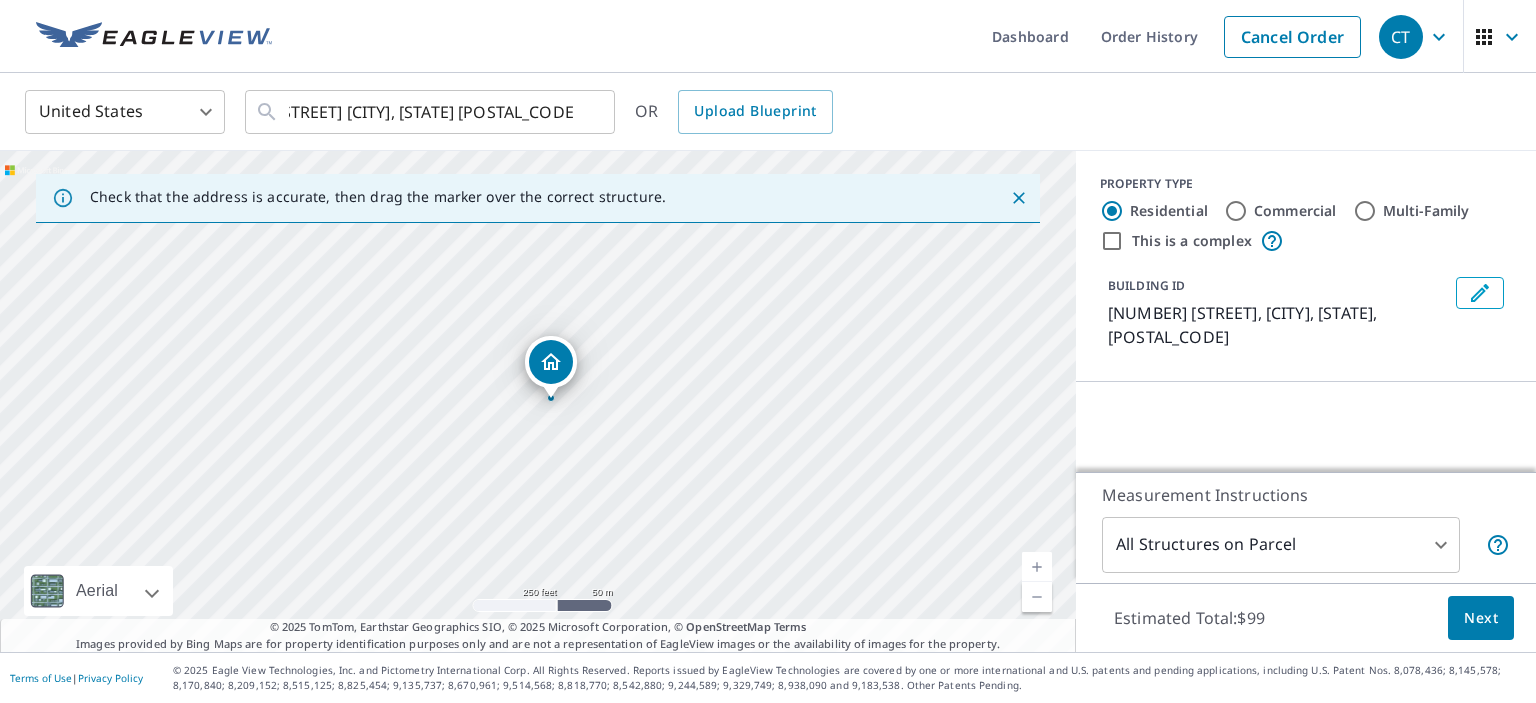 scroll, scrollTop: 0, scrollLeft: 0, axis: both 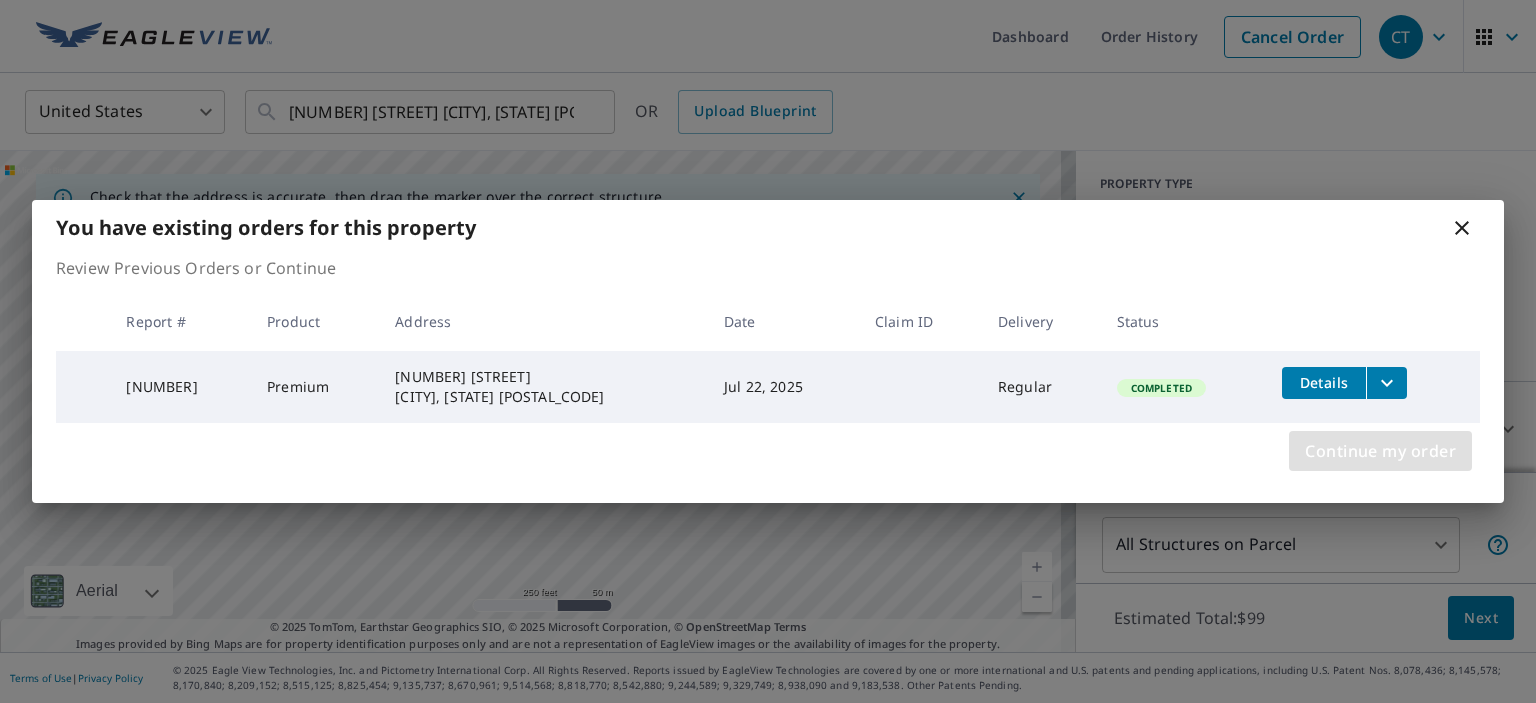 click on "Continue my order" at bounding box center [1380, 451] 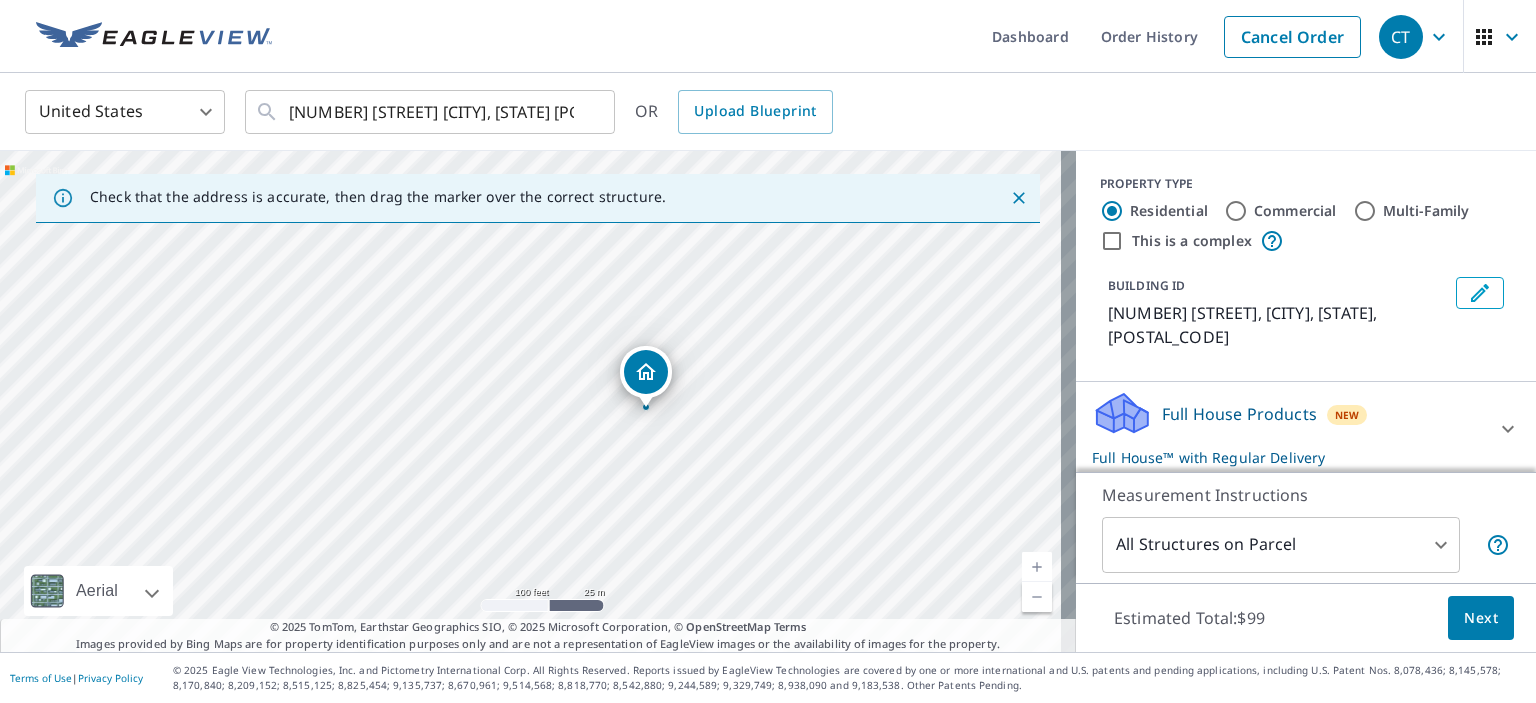 drag, startPoint x: 664, startPoint y: 483, endPoint x: 678, endPoint y: 400, distance: 84.17244 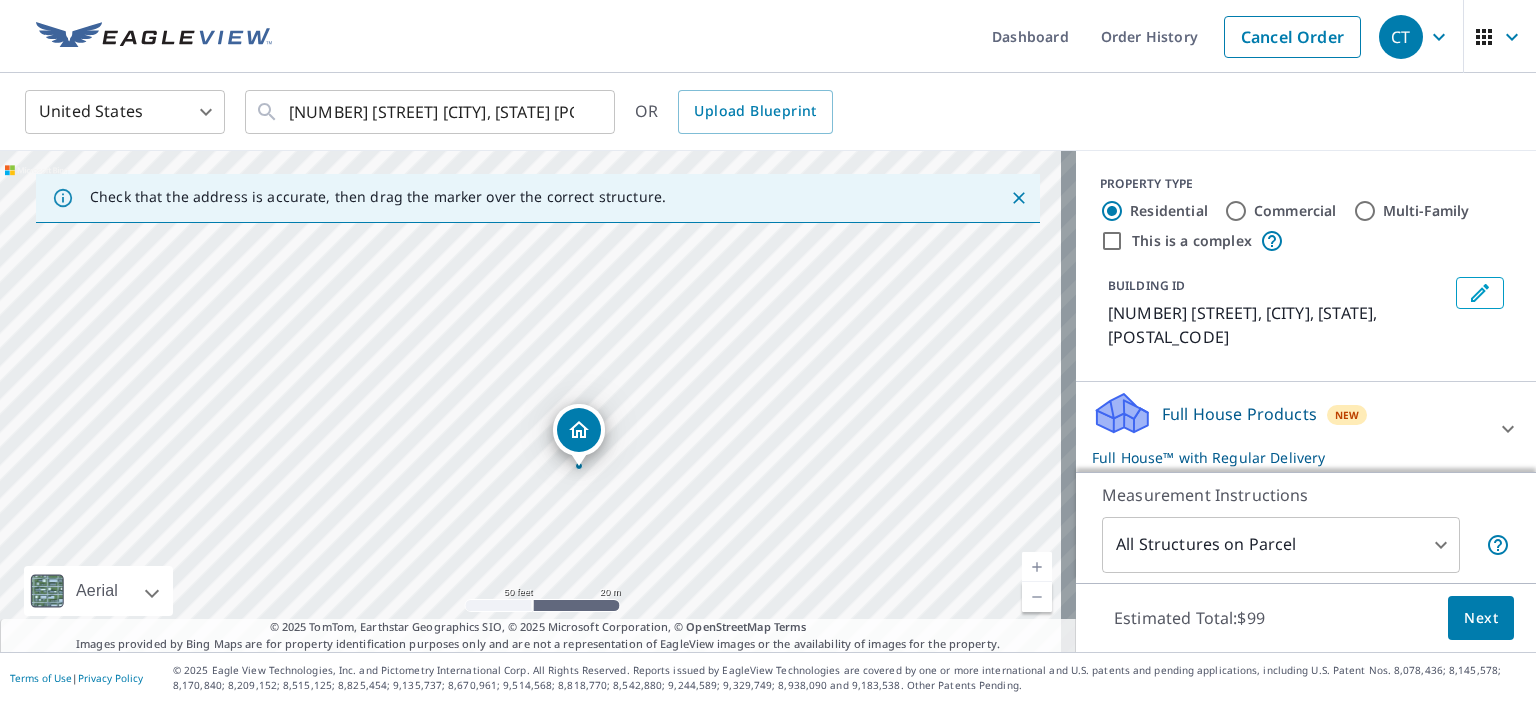 drag, startPoint x: 778, startPoint y: 311, endPoint x: 740, endPoint y: 415, distance: 110.724884 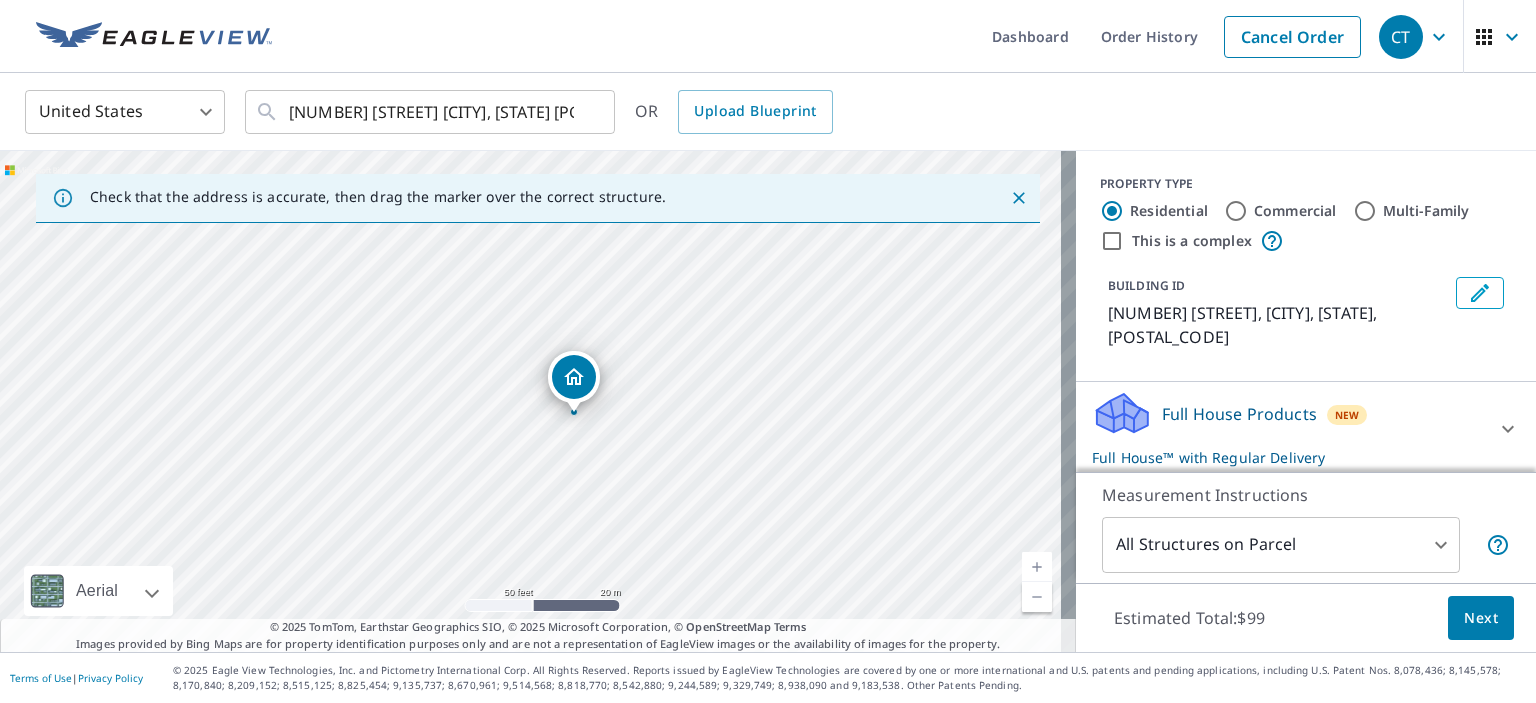 drag, startPoint x: 761, startPoint y: 507, endPoint x: 721, endPoint y: 403, distance: 111.42711 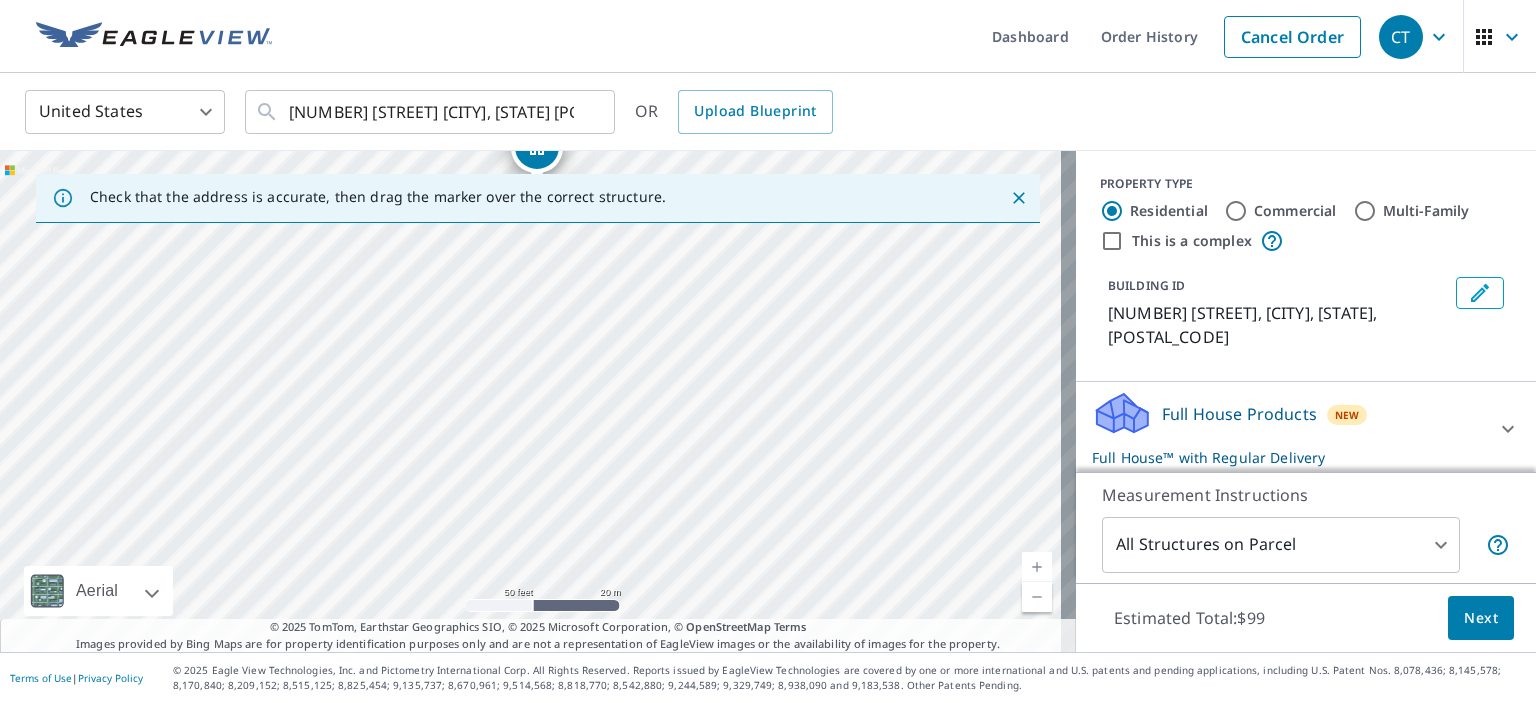 drag, startPoint x: 771, startPoint y: 410, endPoint x: 792, endPoint y: 311, distance: 101.20277 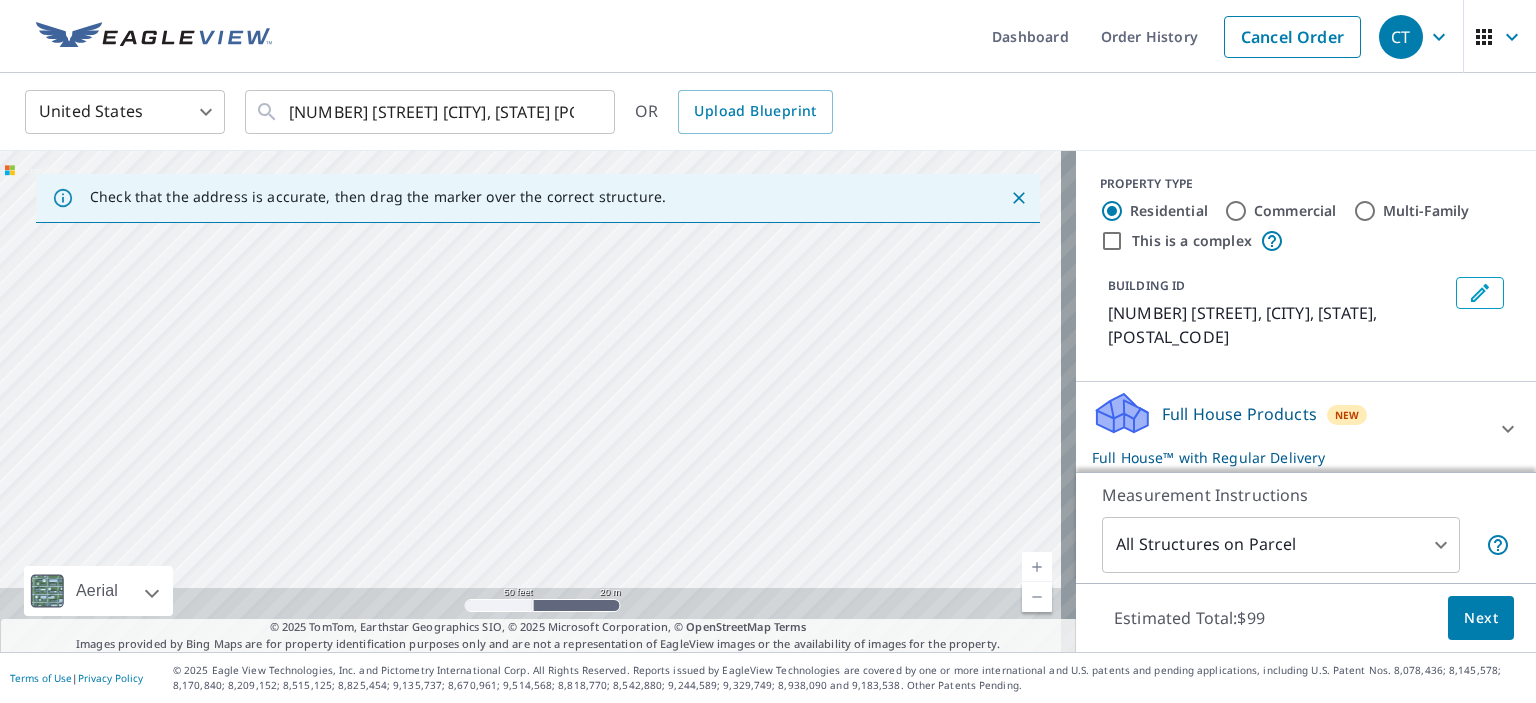 drag, startPoint x: 752, startPoint y: 365, endPoint x: 749, endPoint y: 289, distance: 76.05919 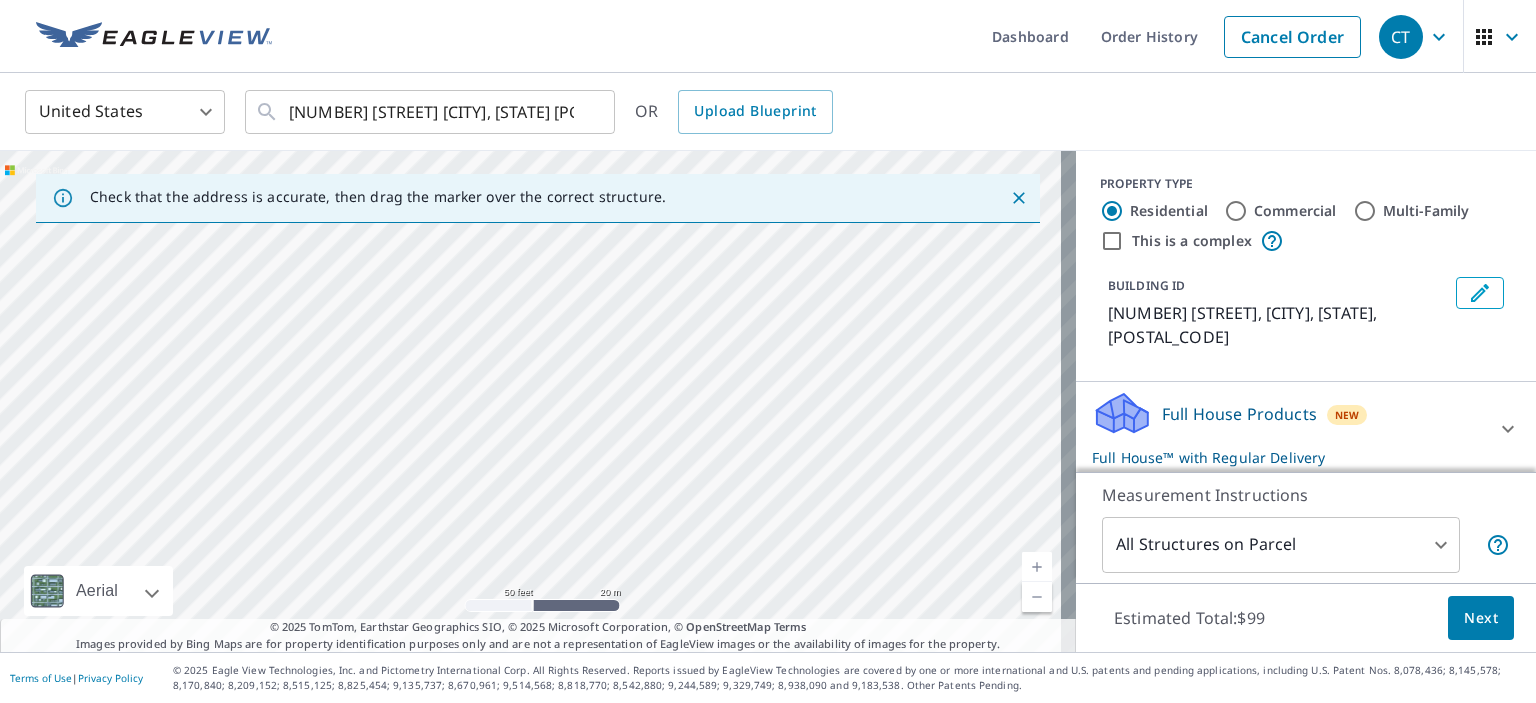 drag, startPoint x: 660, startPoint y: 440, endPoint x: 649, endPoint y: 482, distance: 43.416588 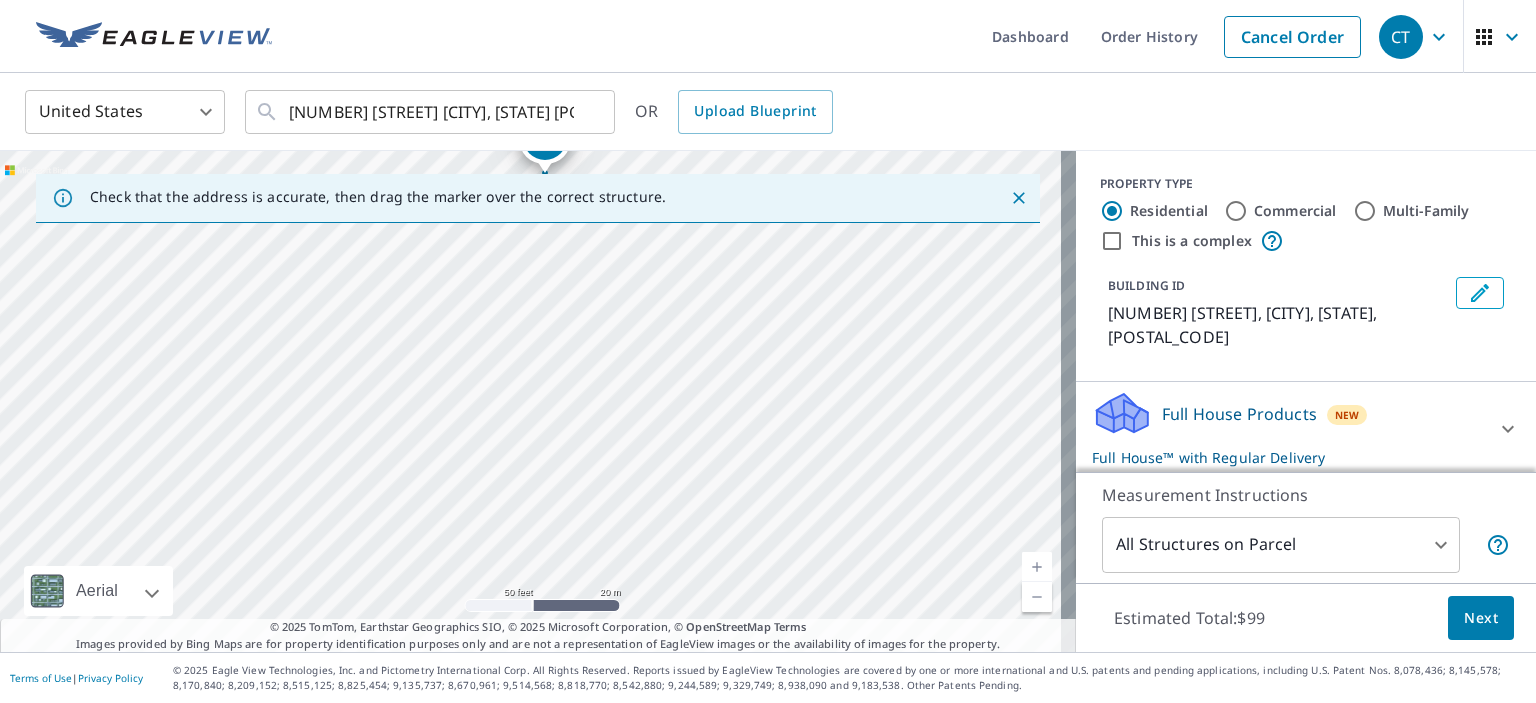 click on "[NUMBER] [STREET] [CITY], [STATE] [POSTAL_CODE]" at bounding box center [538, 401] 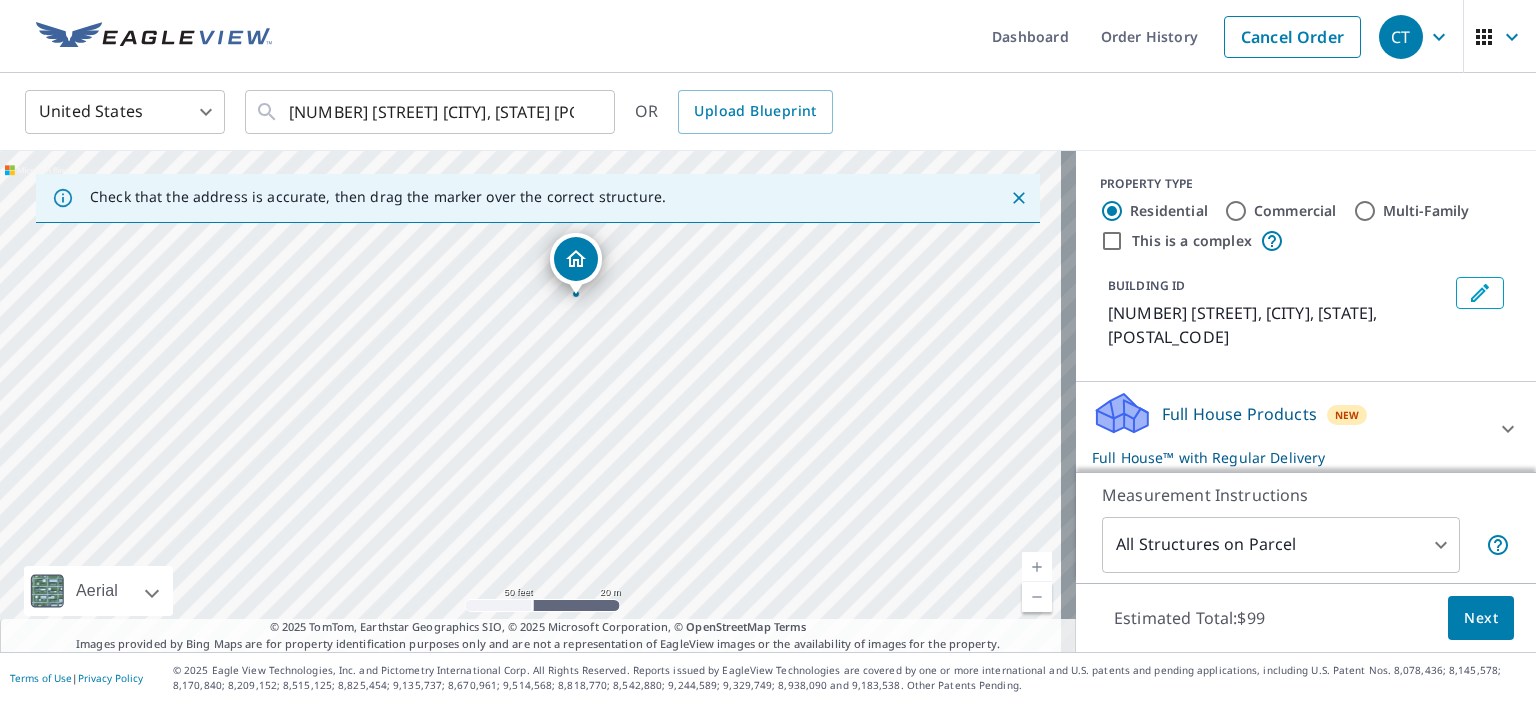 drag, startPoint x: 671, startPoint y: 374, endPoint x: 693, endPoint y: 454, distance: 82.96987 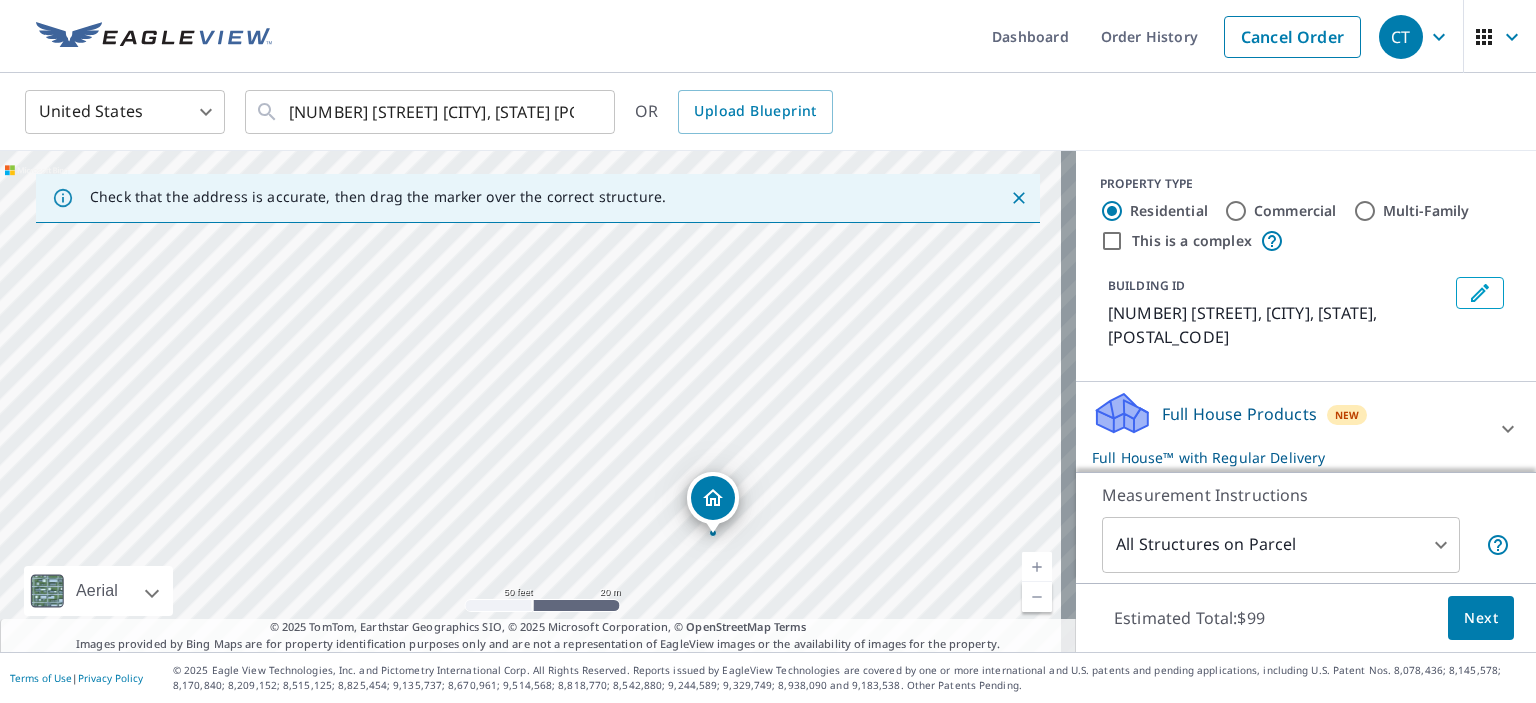 drag, startPoint x: 579, startPoint y: 267, endPoint x: 716, endPoint y: 505, distance: 274.6143 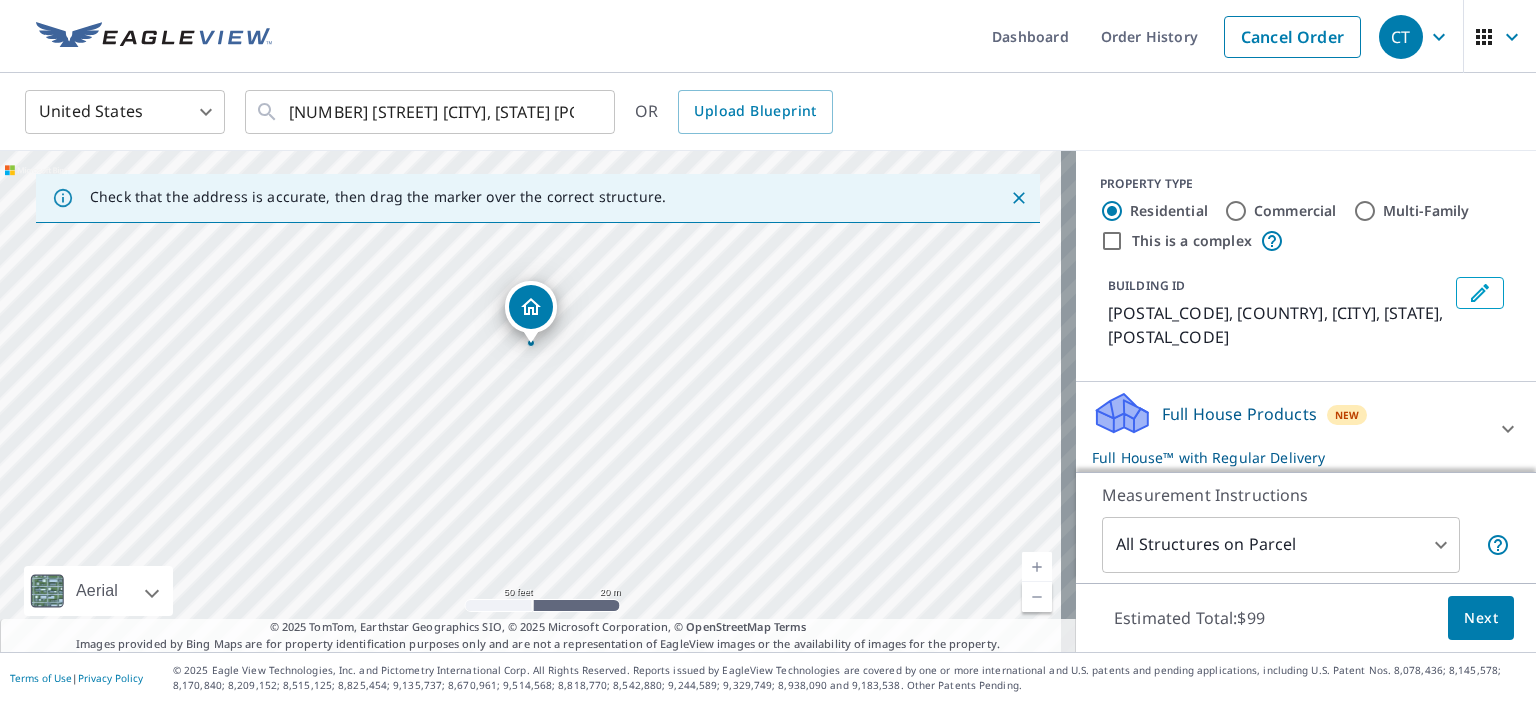 drag, startPoint x: 905, startPoint y: 501, endPoint x: 579, endPoint y: 354, distance: 357.61014 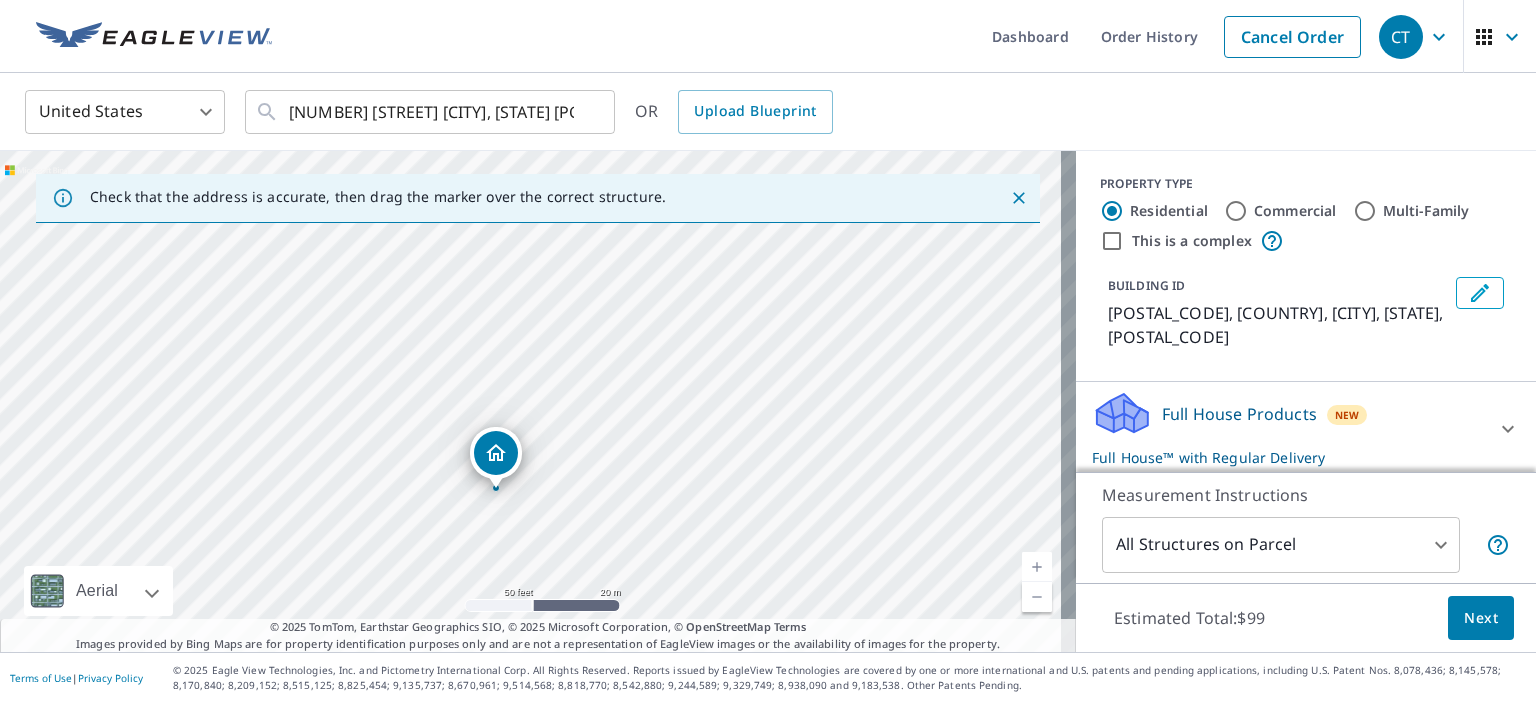 drag, startPoint x: 537, startPoint y: 317, endPoint x: 501, endPoint y: 463, distance: 150.37286 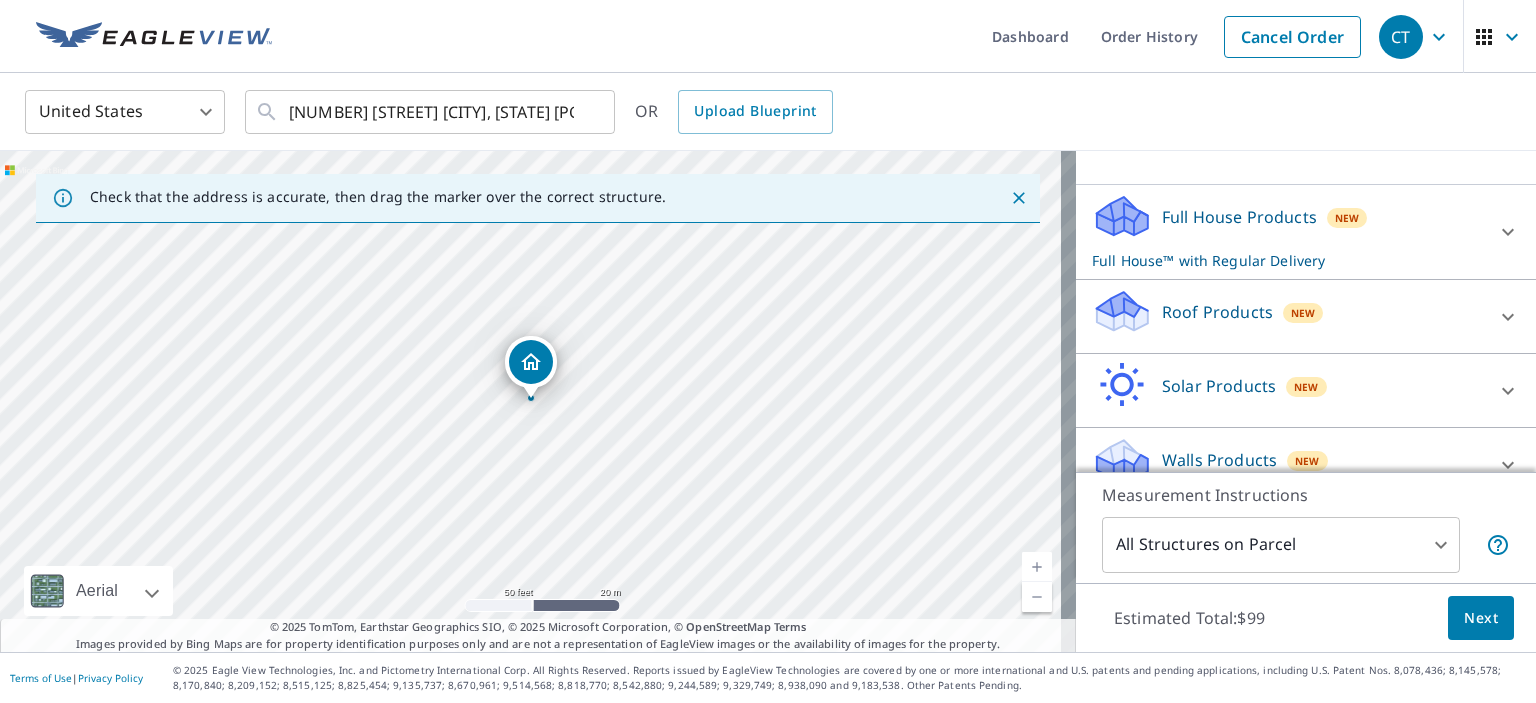 scroll, scrollTop: 200, scrollLeft: 0, axis: vertical 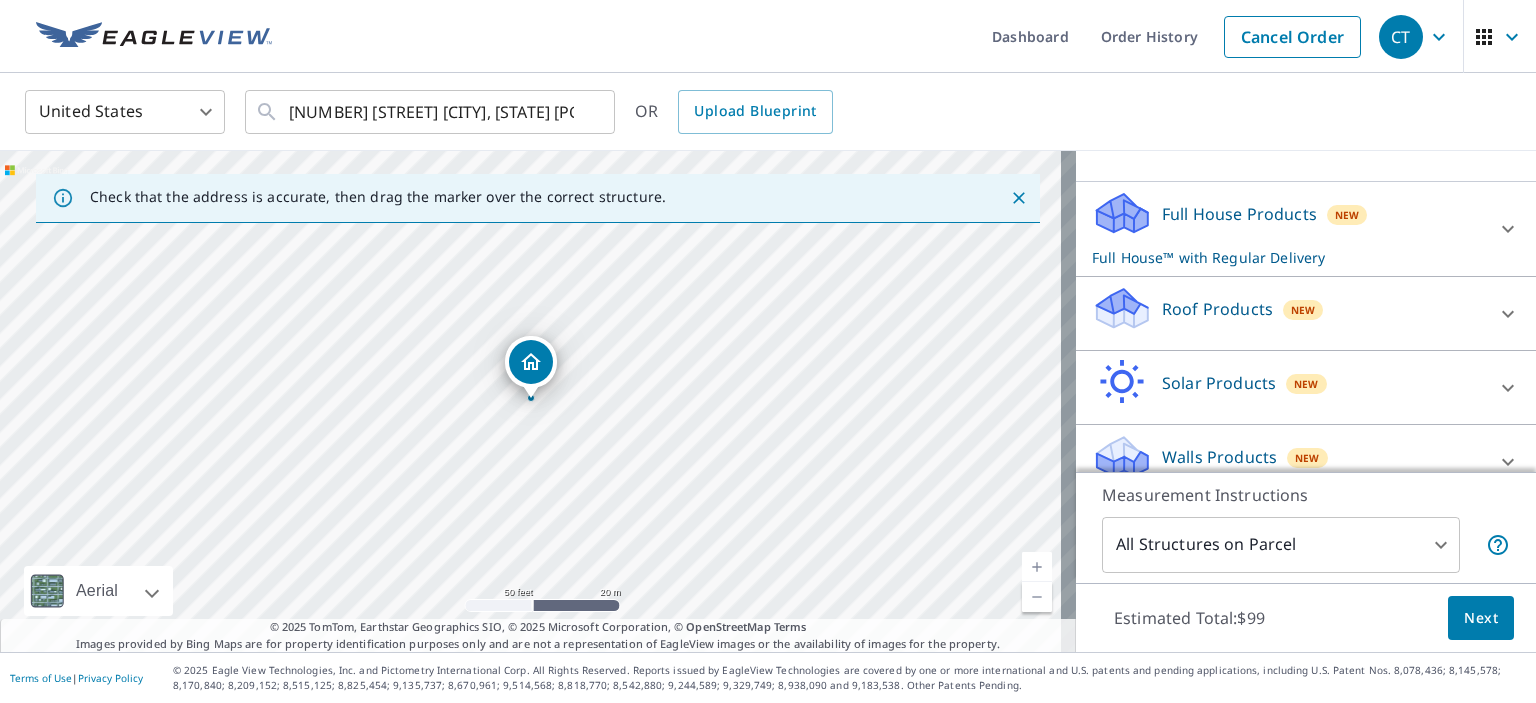 click on "Solar Products New" at bounding box center (1288, 387) 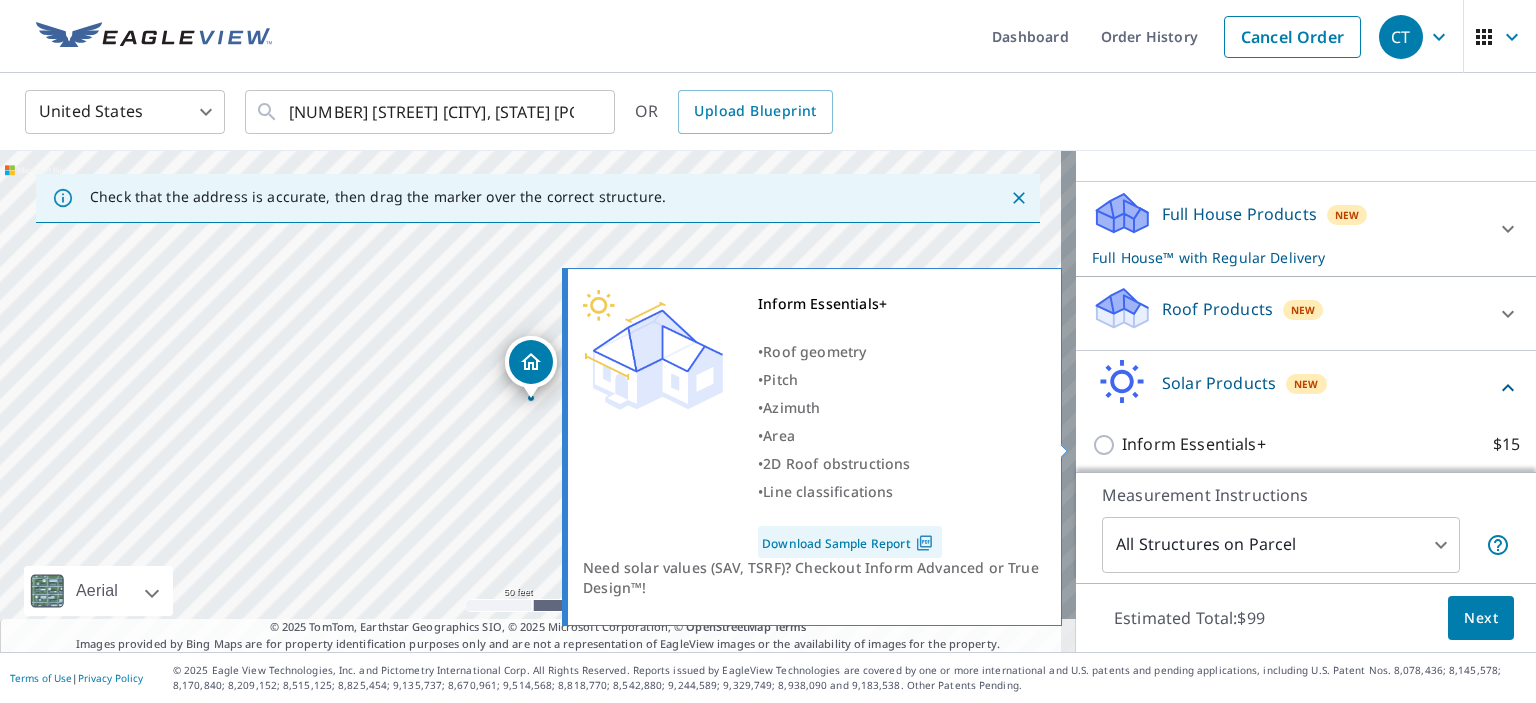 click on "Inform Essentials+" at bounding box center [1194, 444] 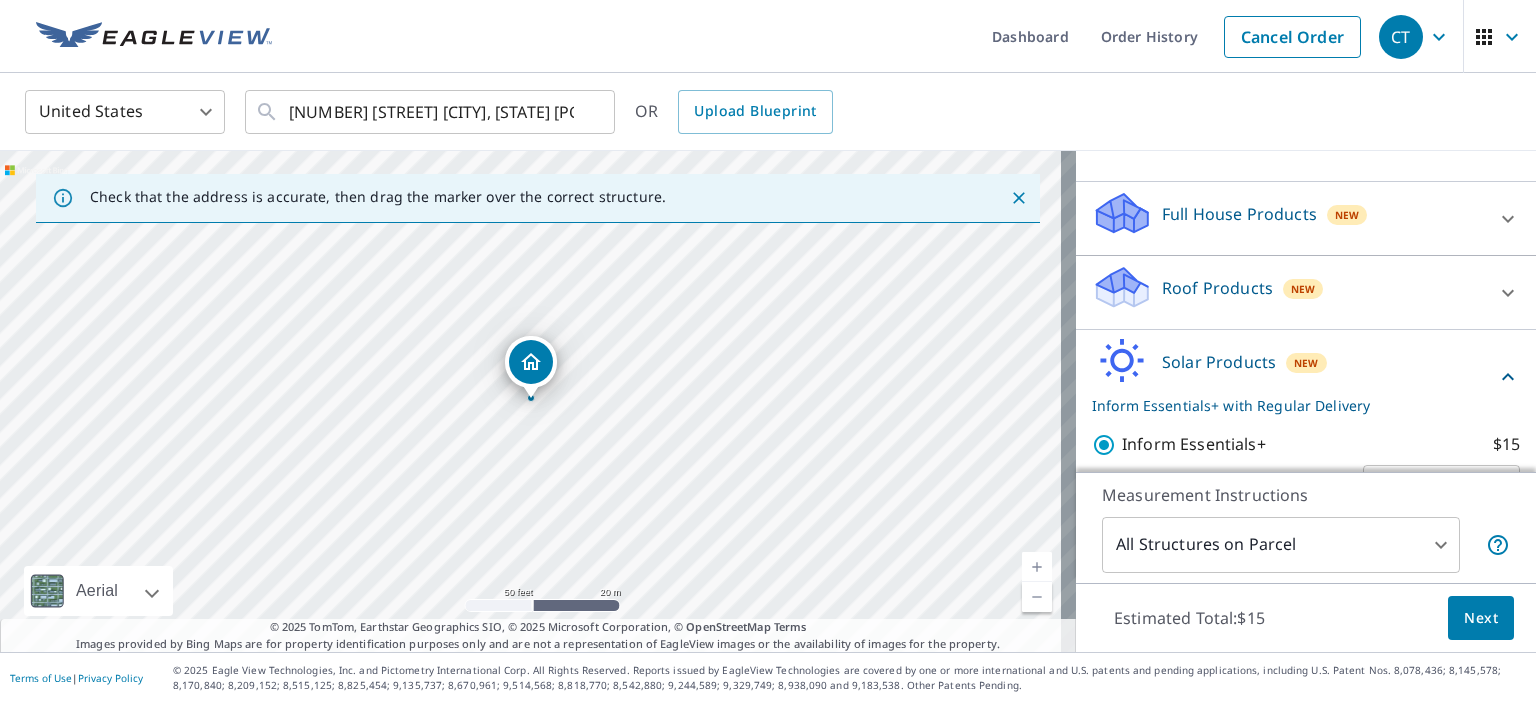 click on "Next" at bounding box center [1481, 618] 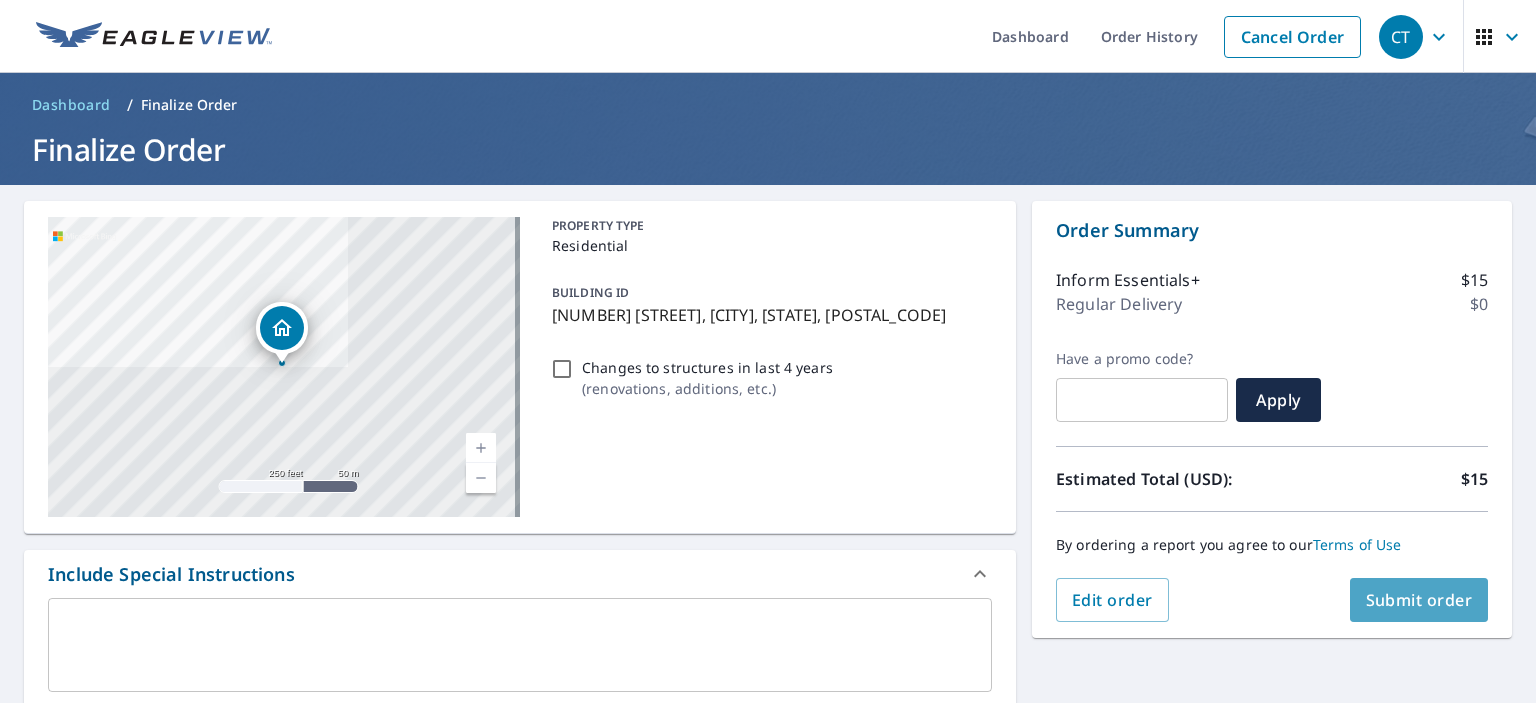 click on "Submit order" at bounding box center (1419, 600) 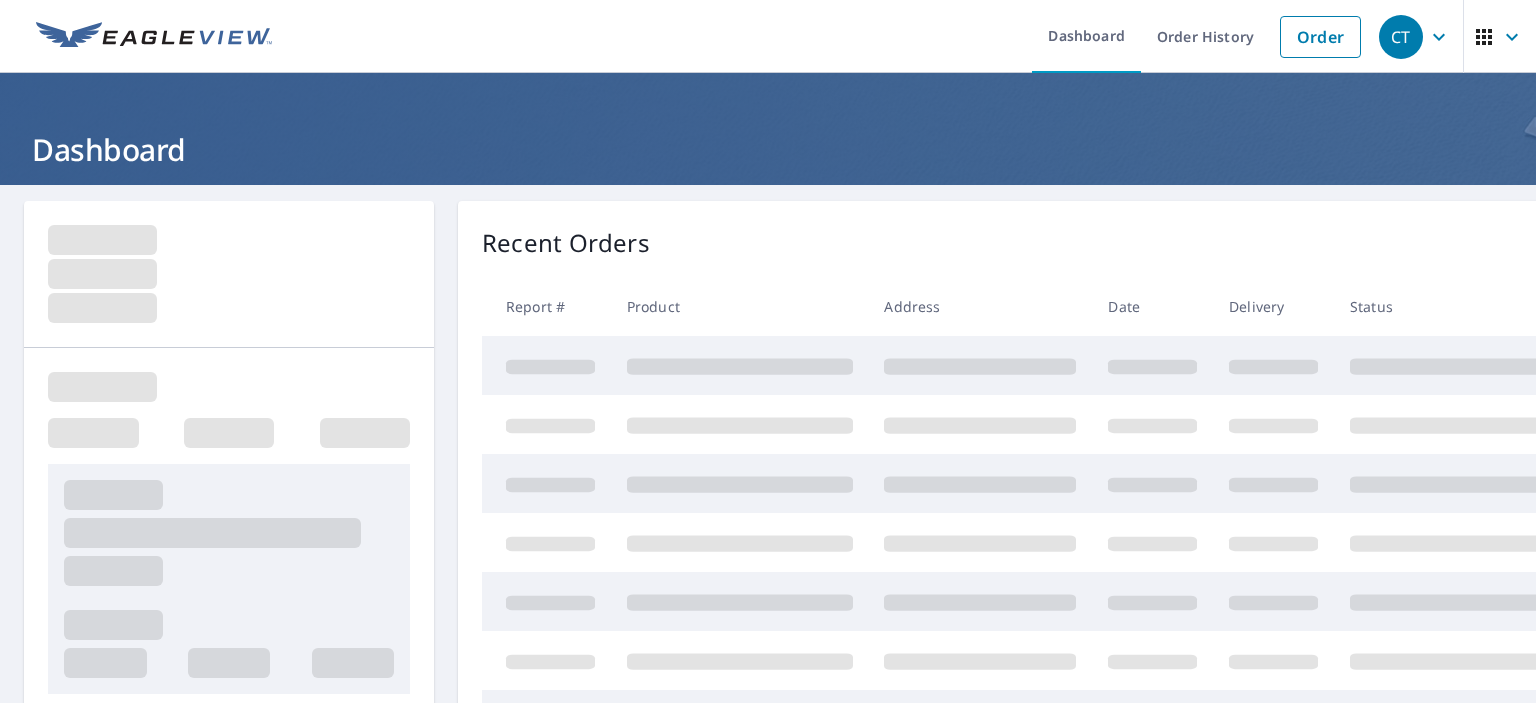 scroll, scrollTop: 0, scrollLeft: 0, axis: both 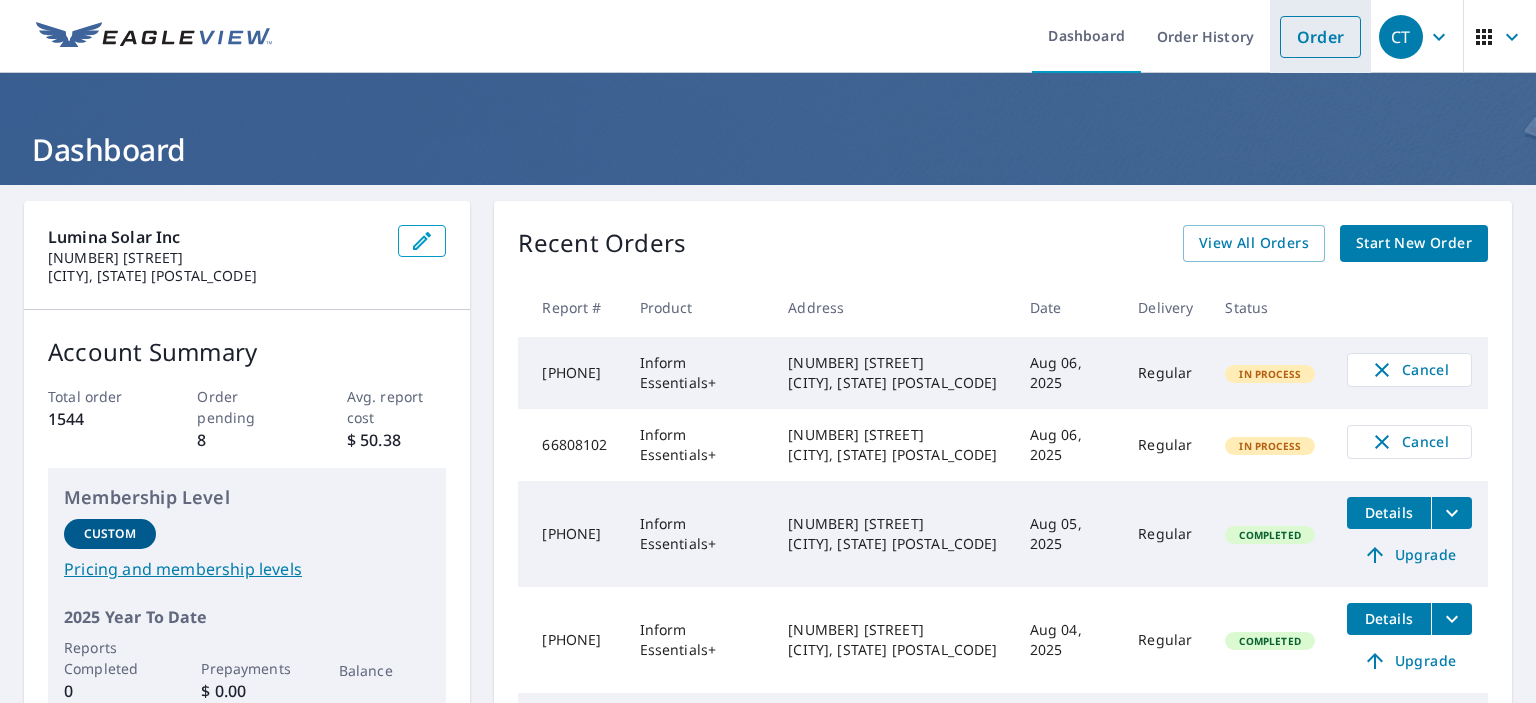 click on "Order" at bounding box center (1320, 37) 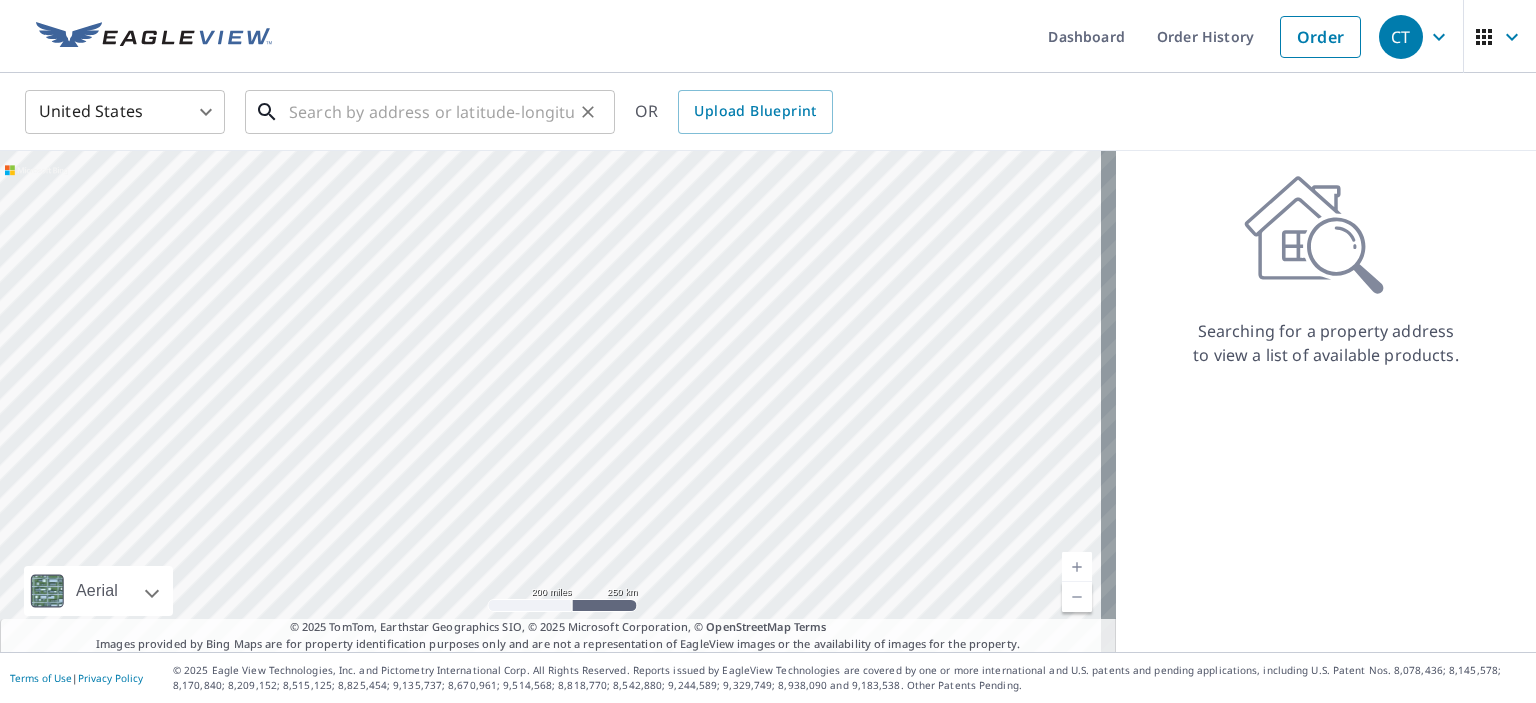 click at bounding box center [431, 112] 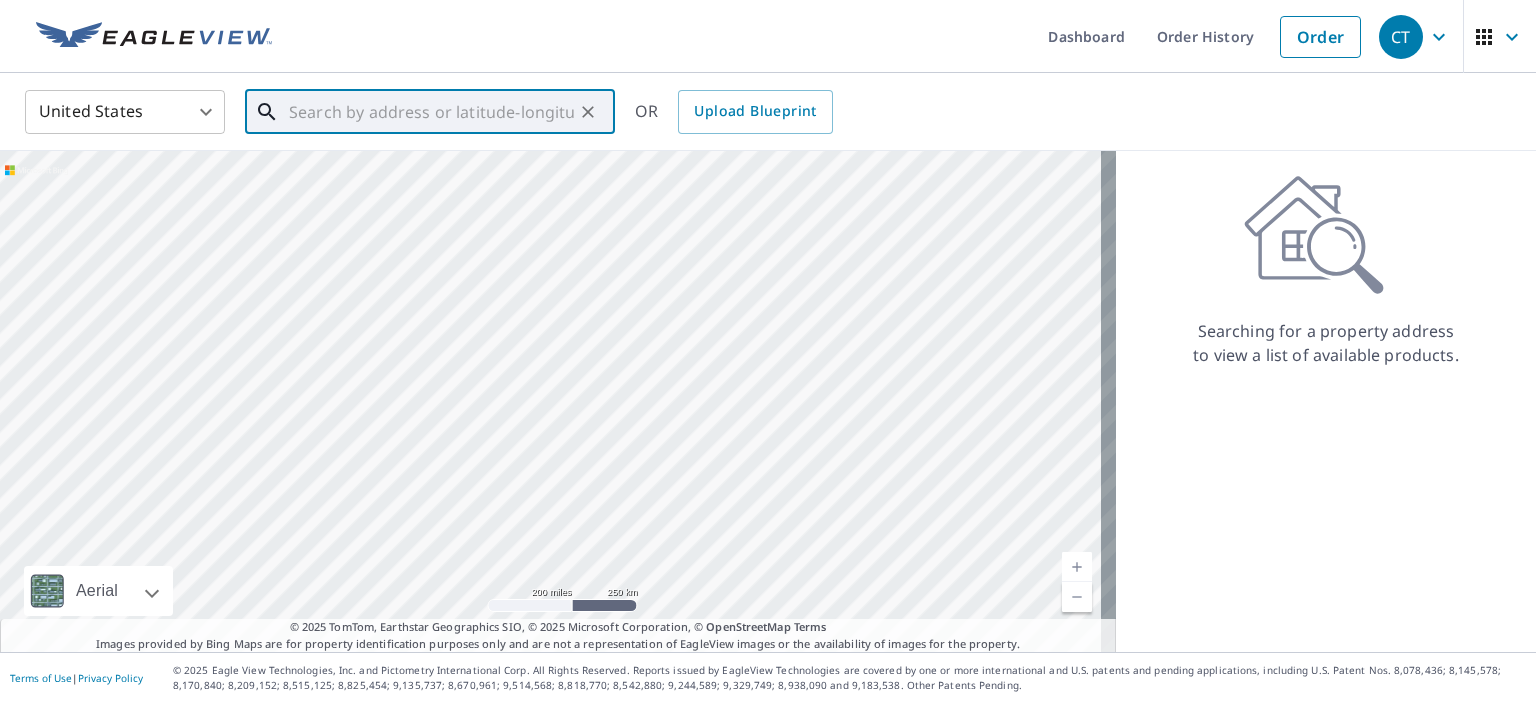 paste on "4607 Wood Glen Road, Fairfax, VA, 22032" 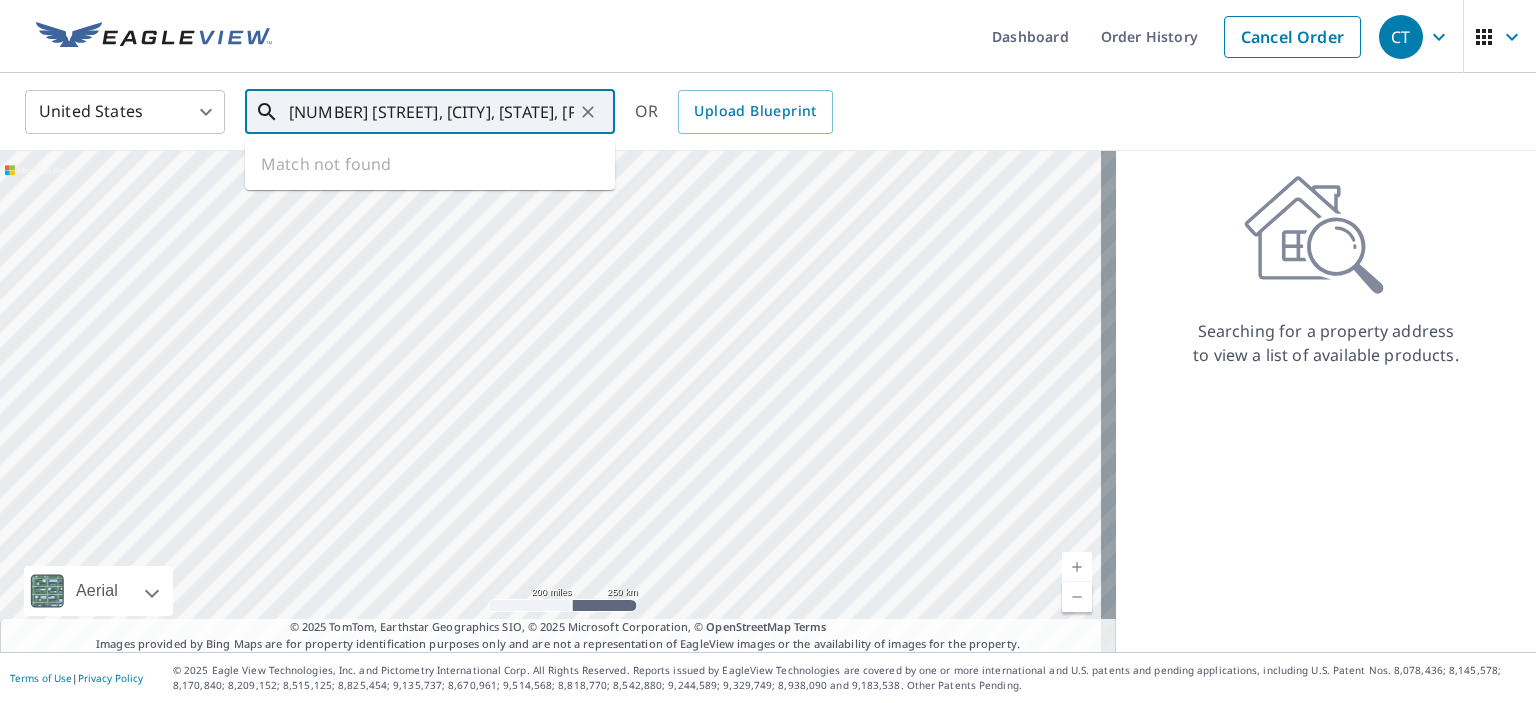 scroll, scrollTop: 0, scrollLeft: 28, axis: horizontal 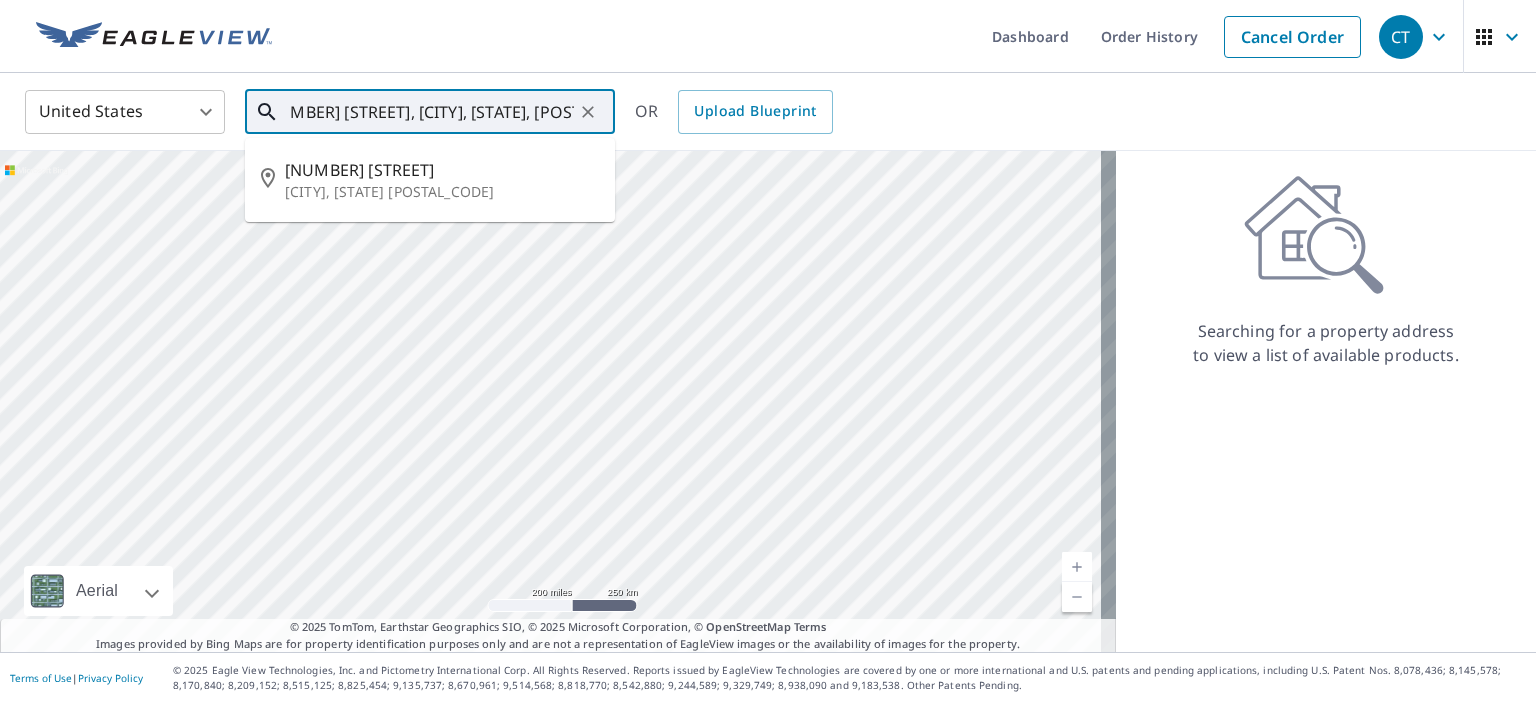 click on "4607 Wood Glen Rd" at bounding box center (442, 170) 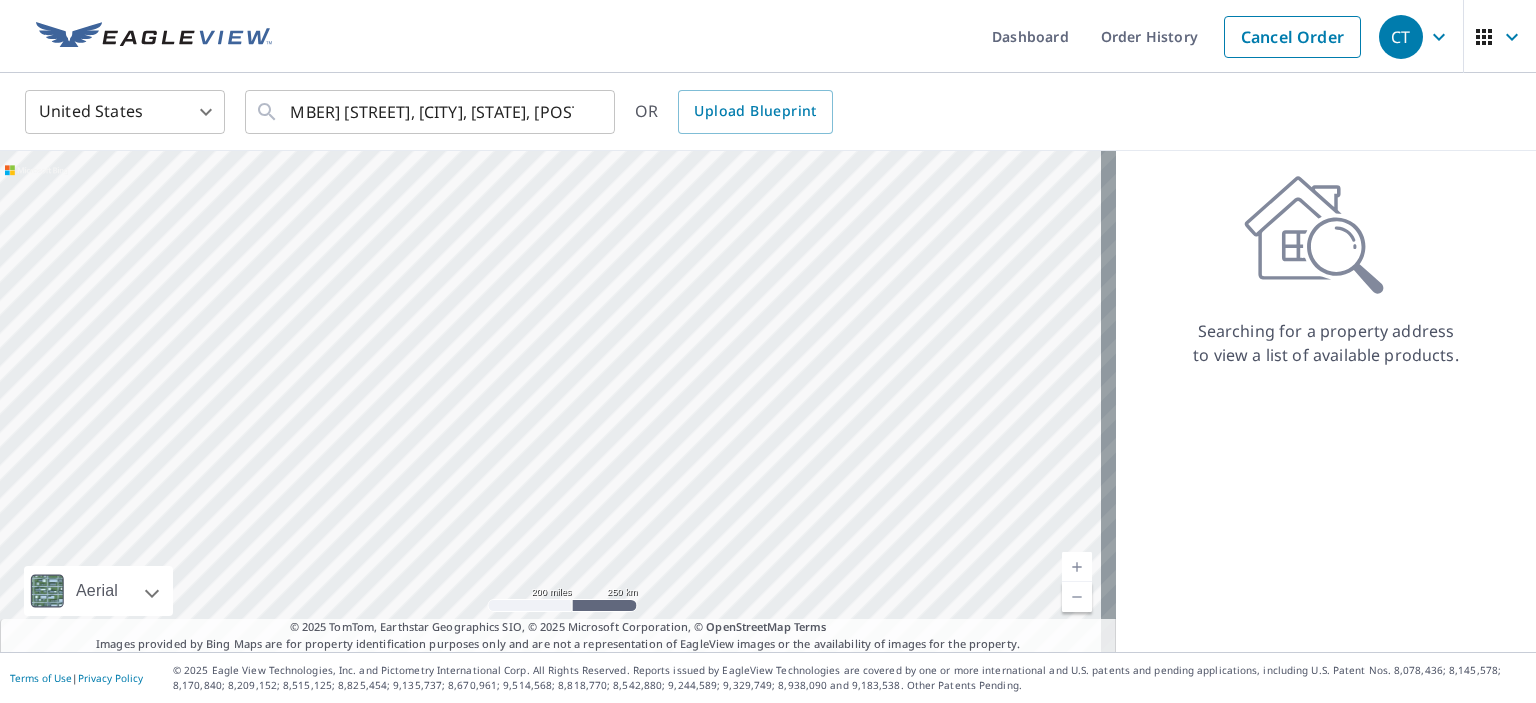 type on "4607 Wood Glen Rd Fairfax, VA 22032" 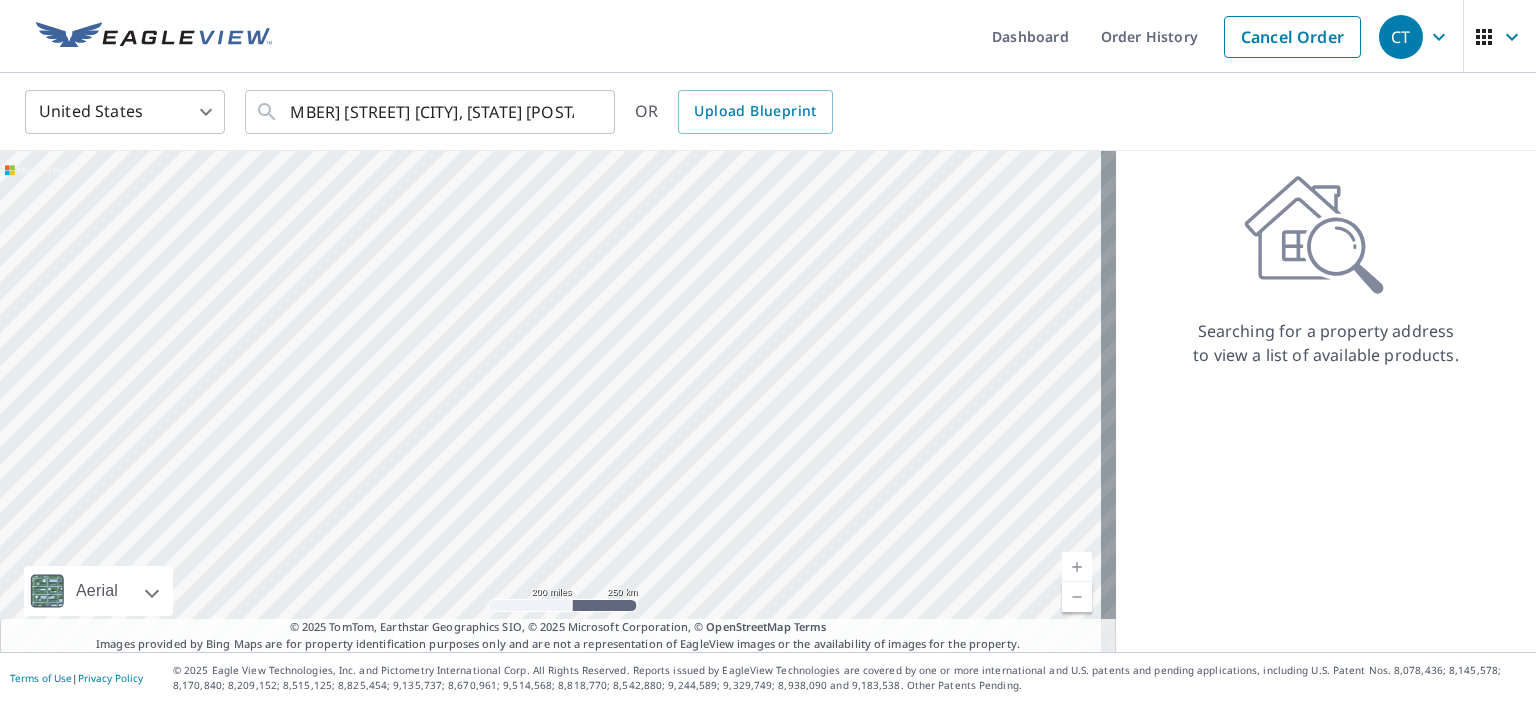 scroll, scrollTop: 0, scrollLeft: 0, axis: both 